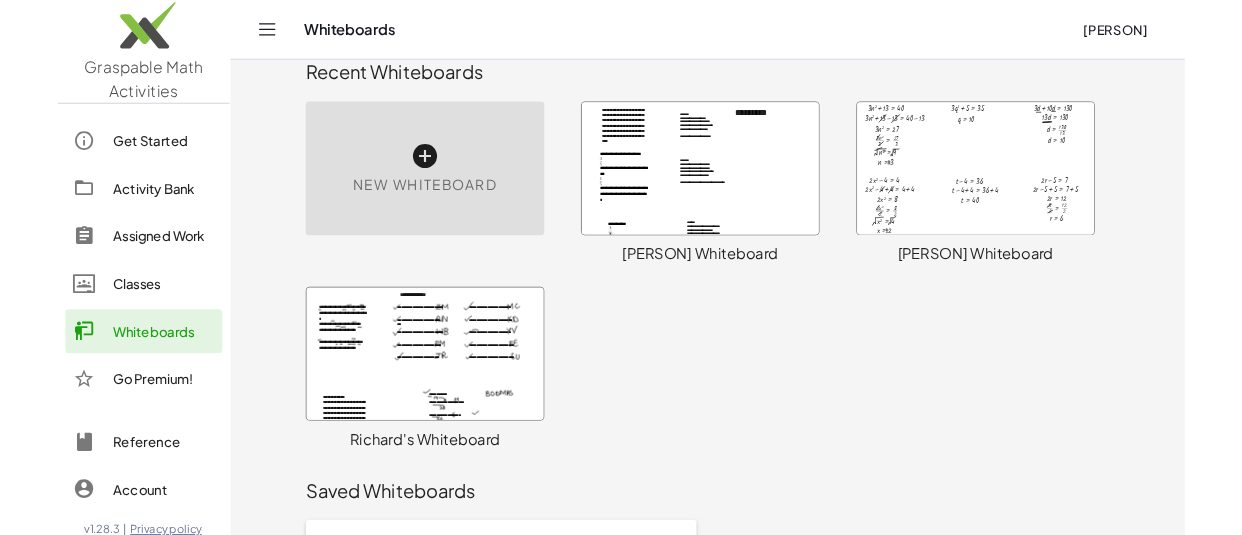 scroll, scrollTop: 0, scrollLeft: 0, axis: both 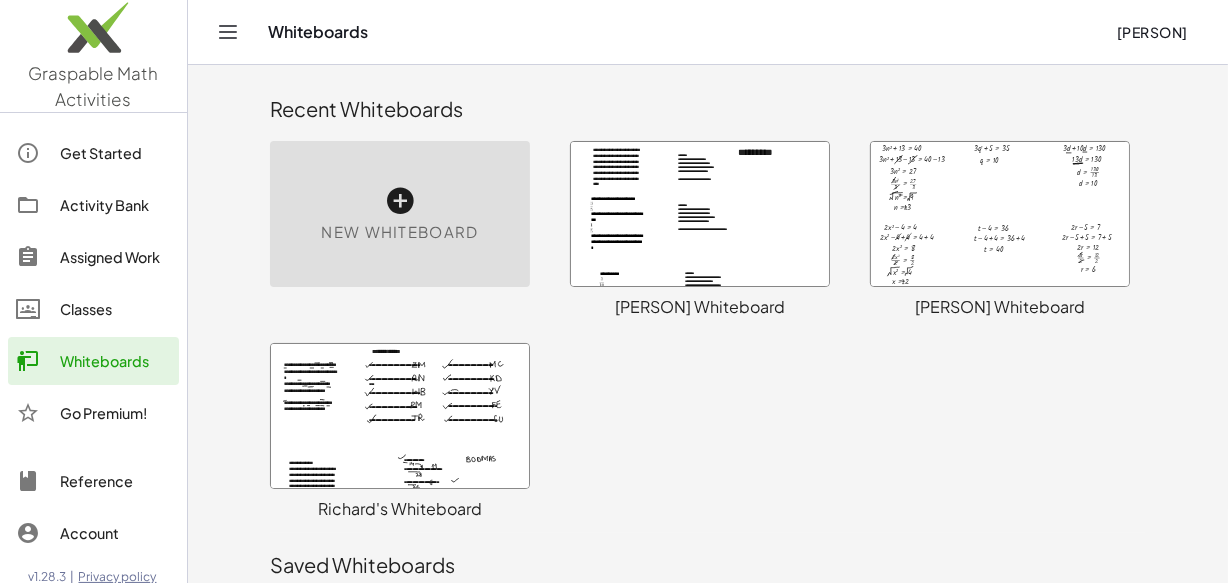 click on "New Whiteboard" at bounding box center [400, 214] 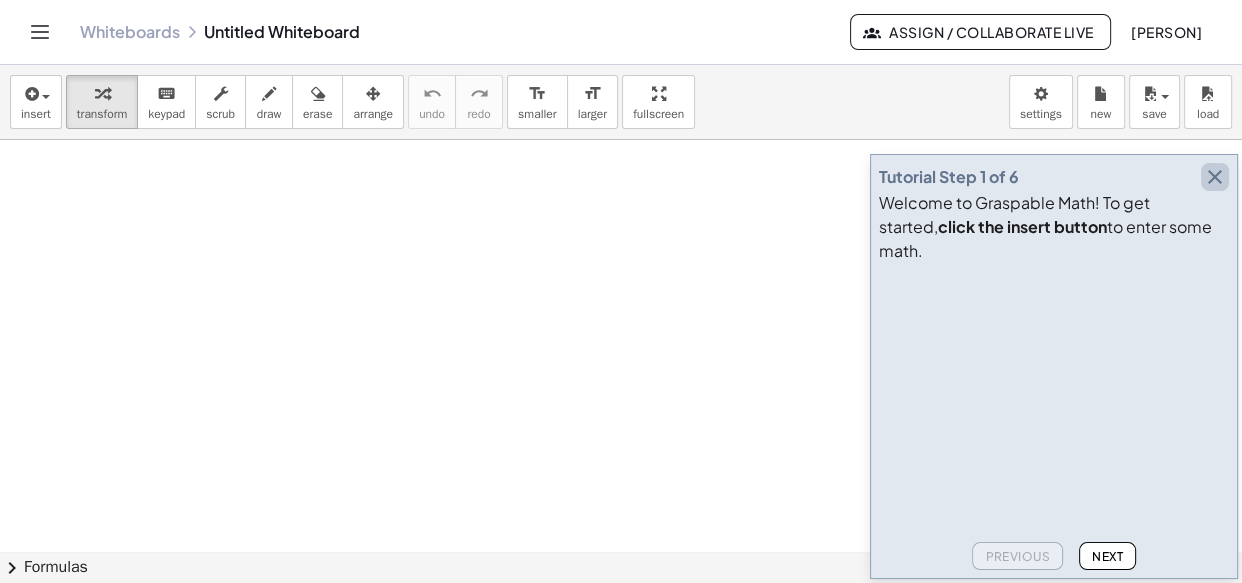 click at bounding box center (1215, 177) 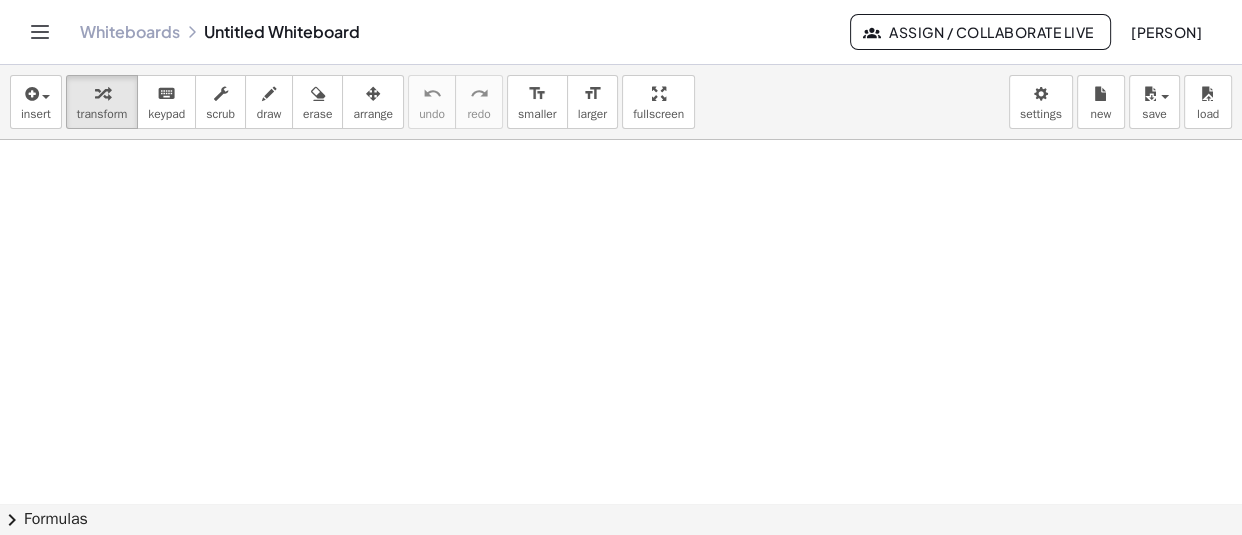 click at bounding box center [621, 551] 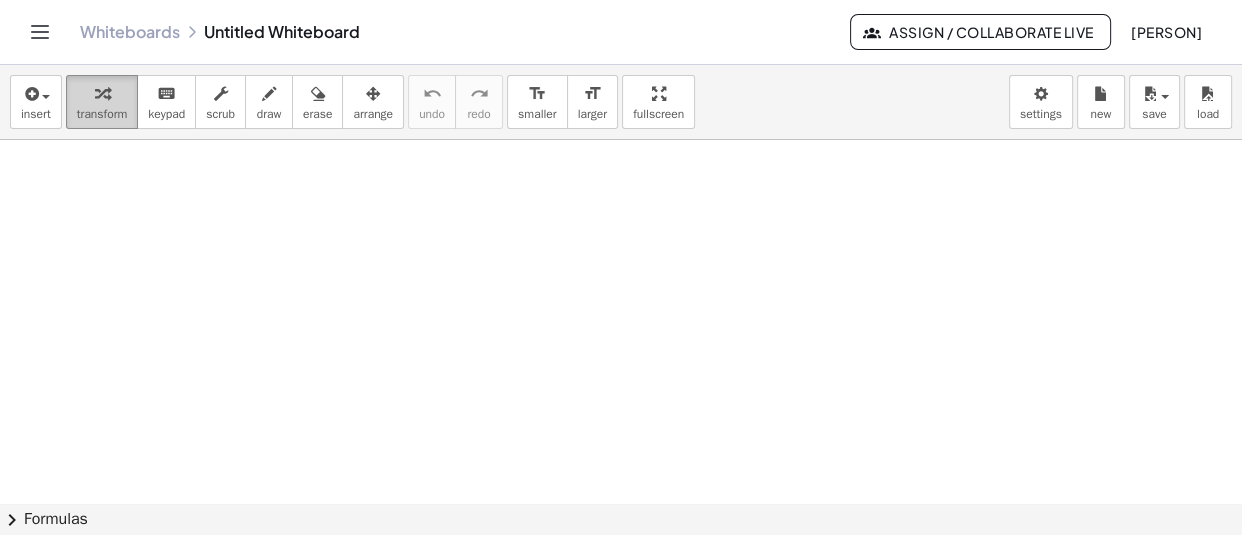 click at bounding box center [102, 93] 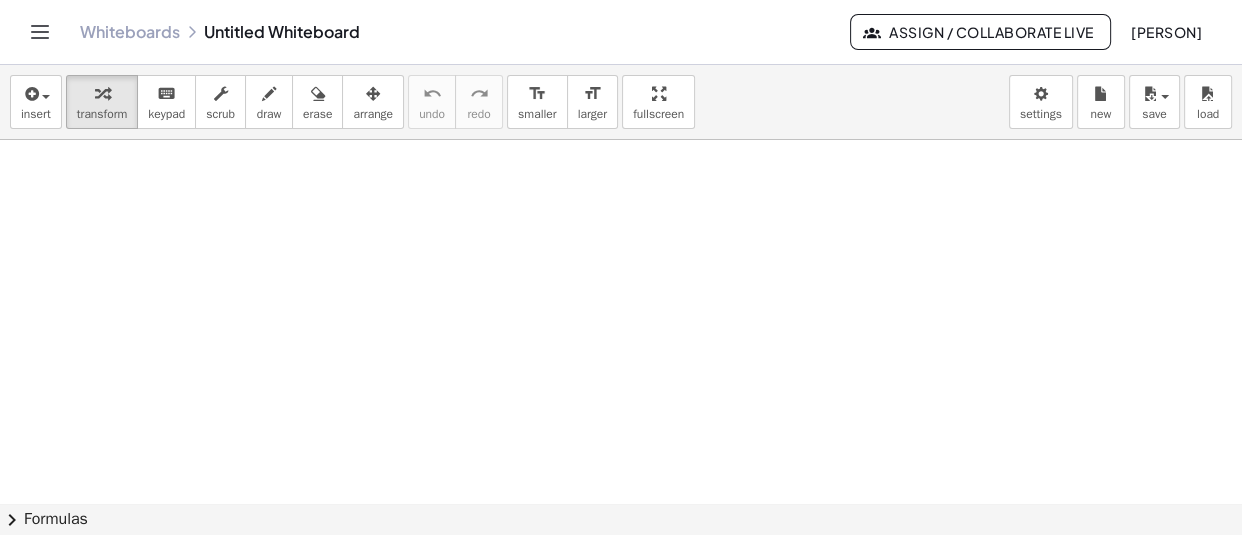 click at bounding box center (621, 551) 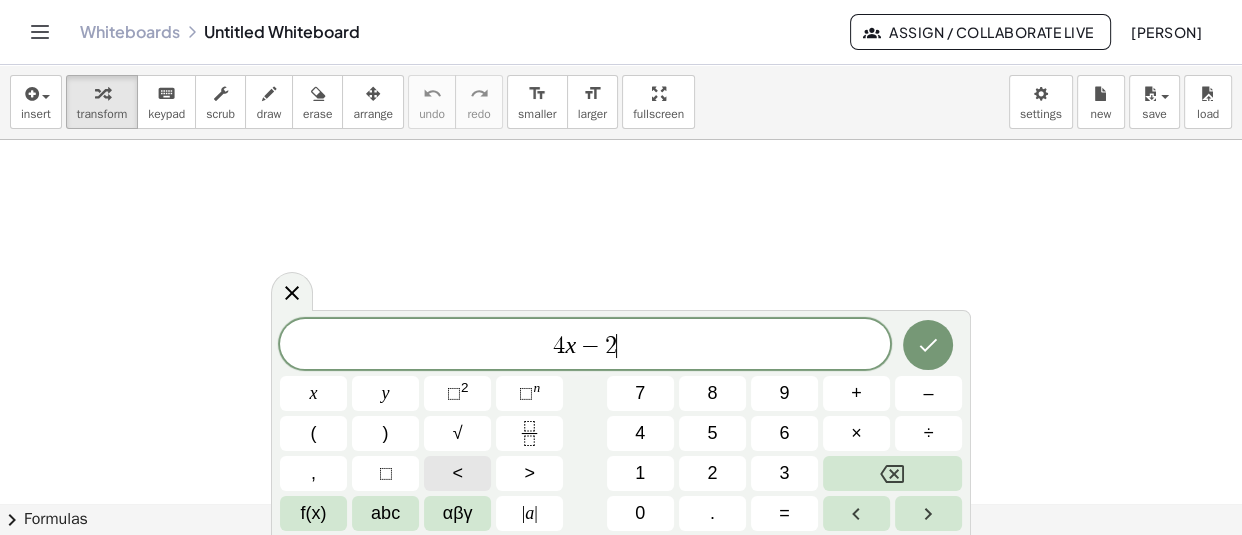 click on "<" at bounding box center [457, 473] 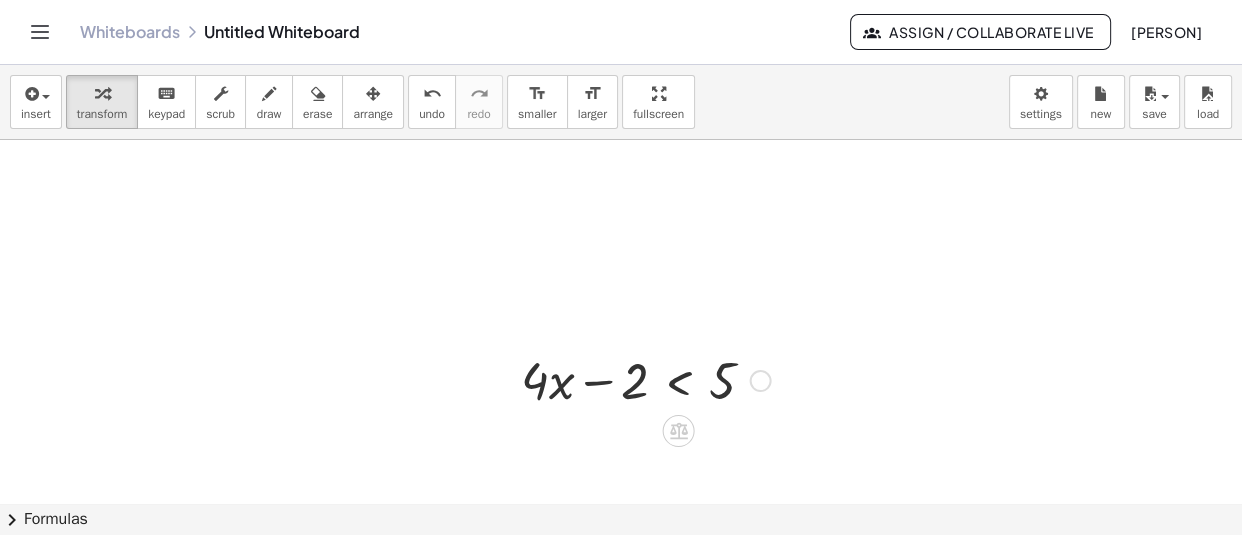 click at bounding box center [761, 381] 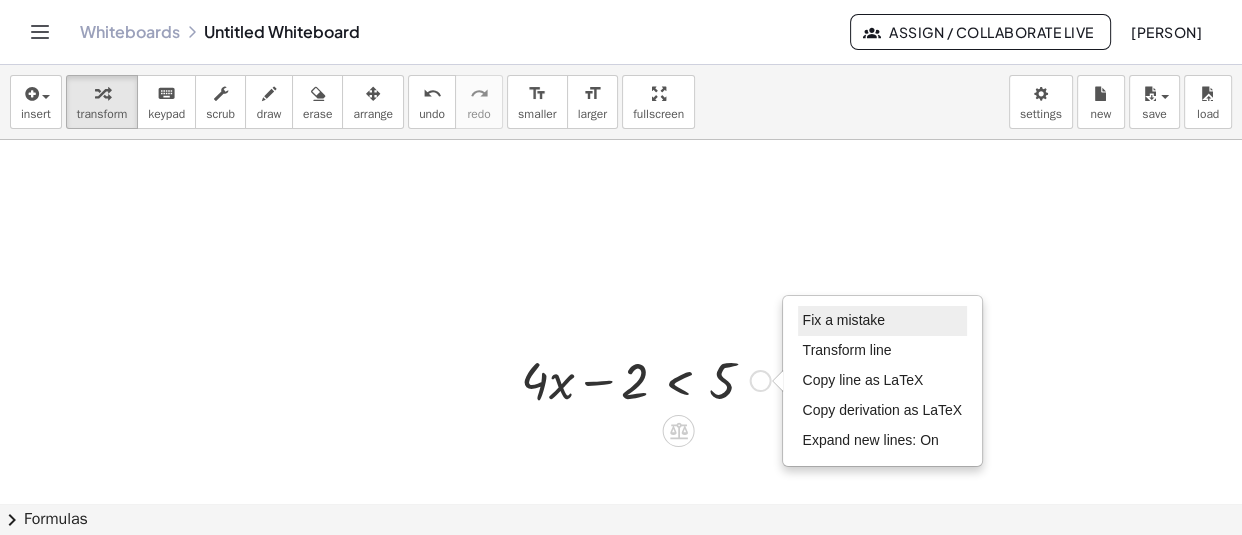 click on "Fix a mistake" at bounding box center (883, 321) 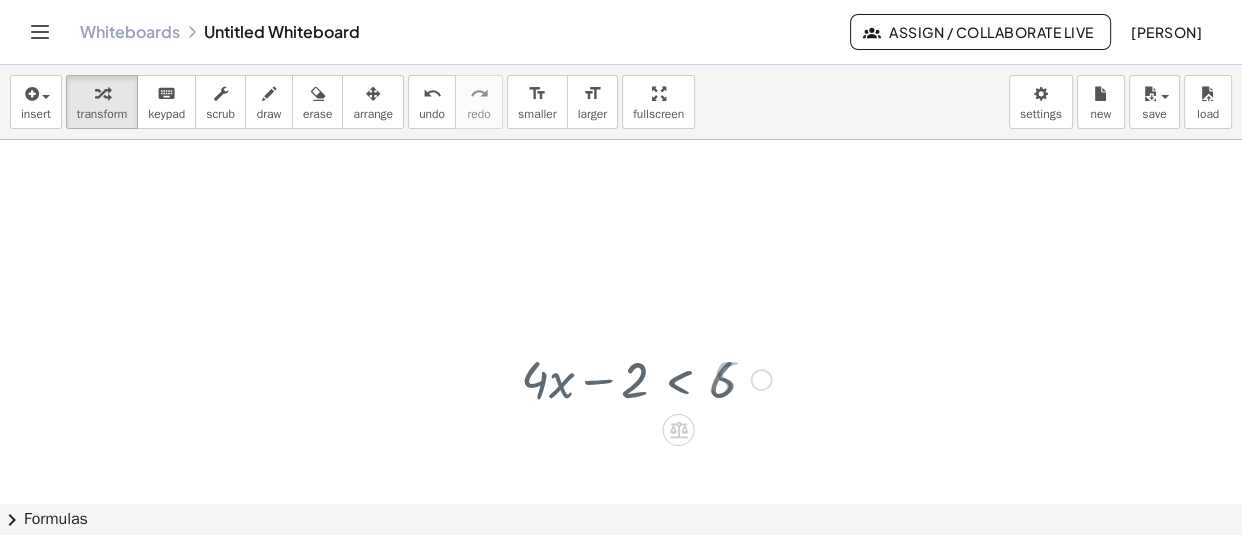 scroll, scrollTop: 0, scrollLeft: 0, axis: both 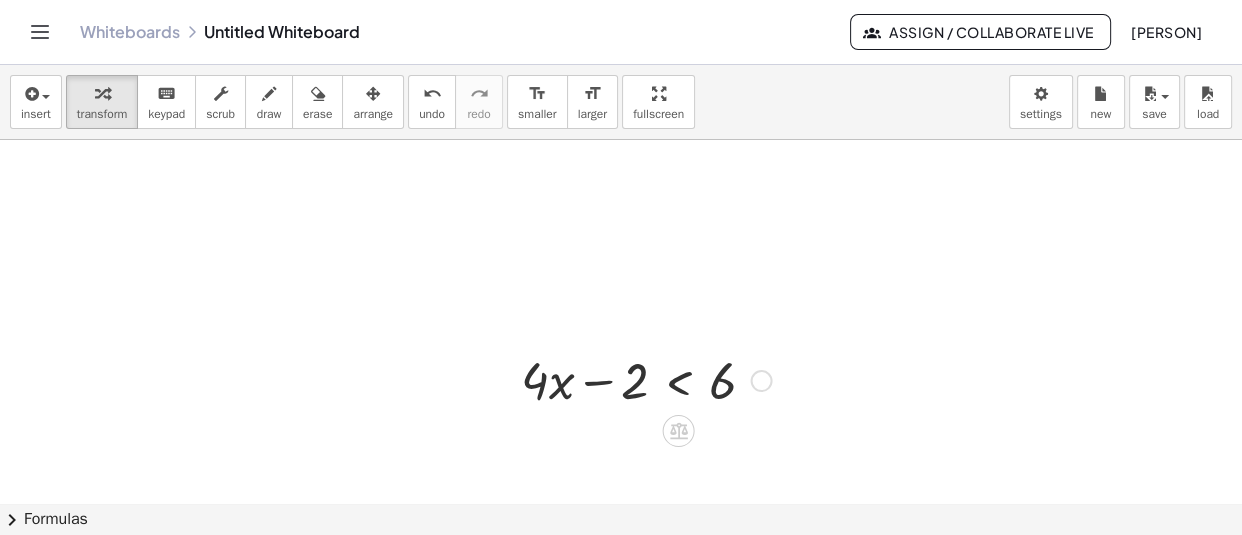 click at bounding box center [506, 379] 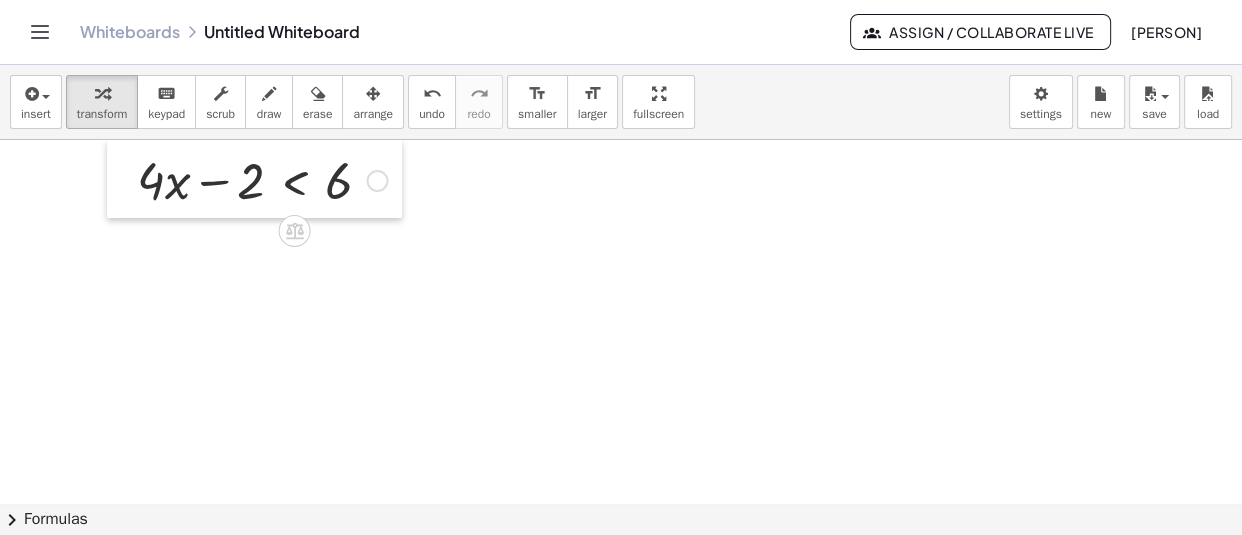 drag, startPoint x: 520, startPoint y: 392, endPoint x: 136, endPoint y: 190, distance: 433.88937 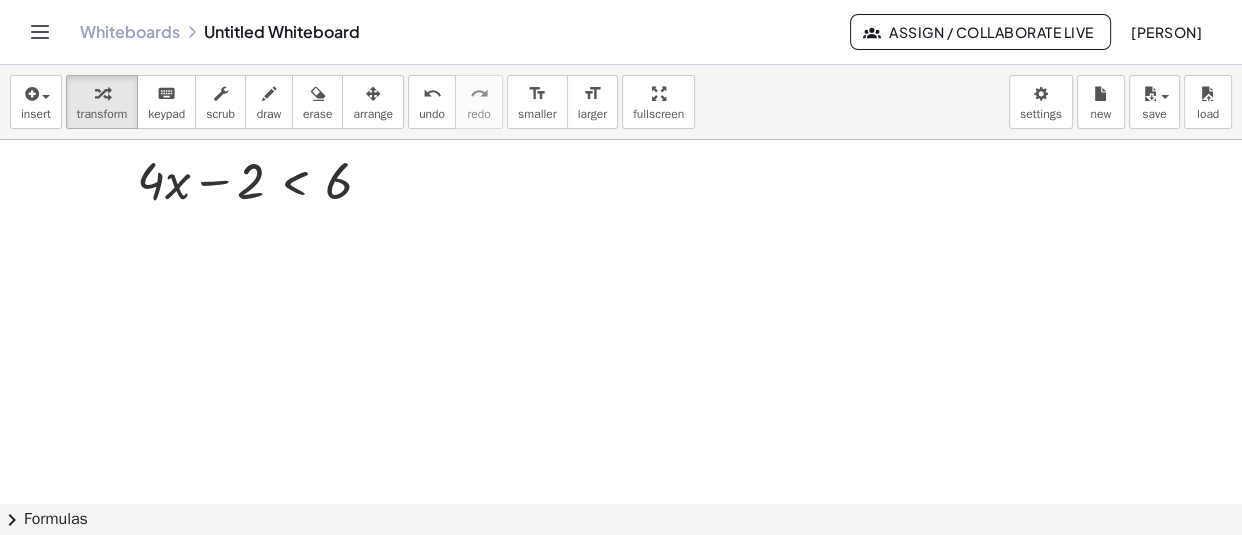 click at bounding box center (621, 551) 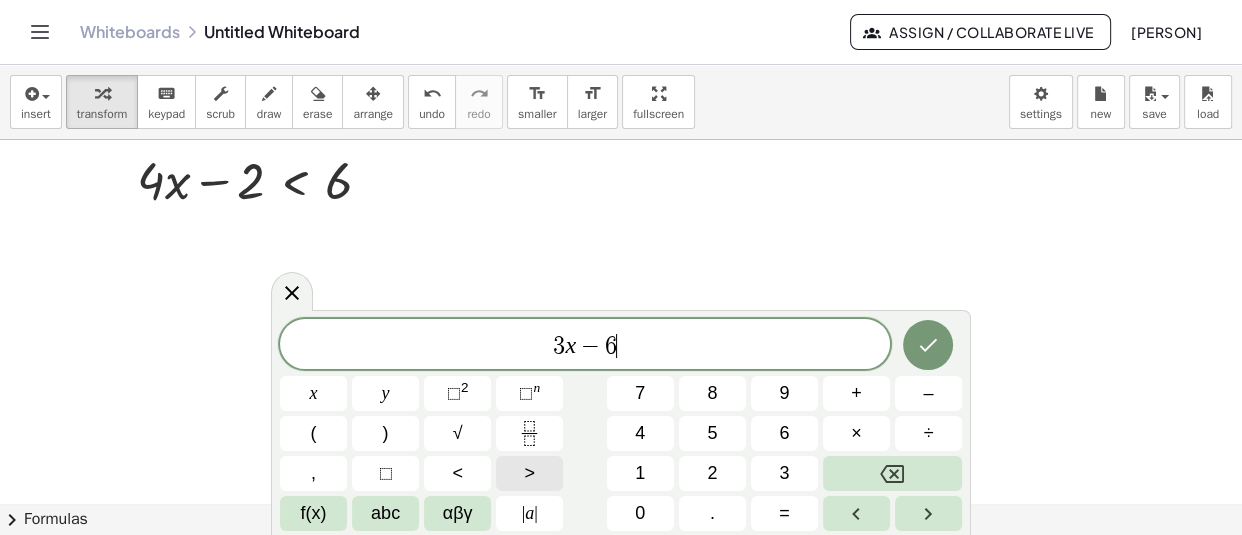 click on ">" at bounding box center (529, 473) 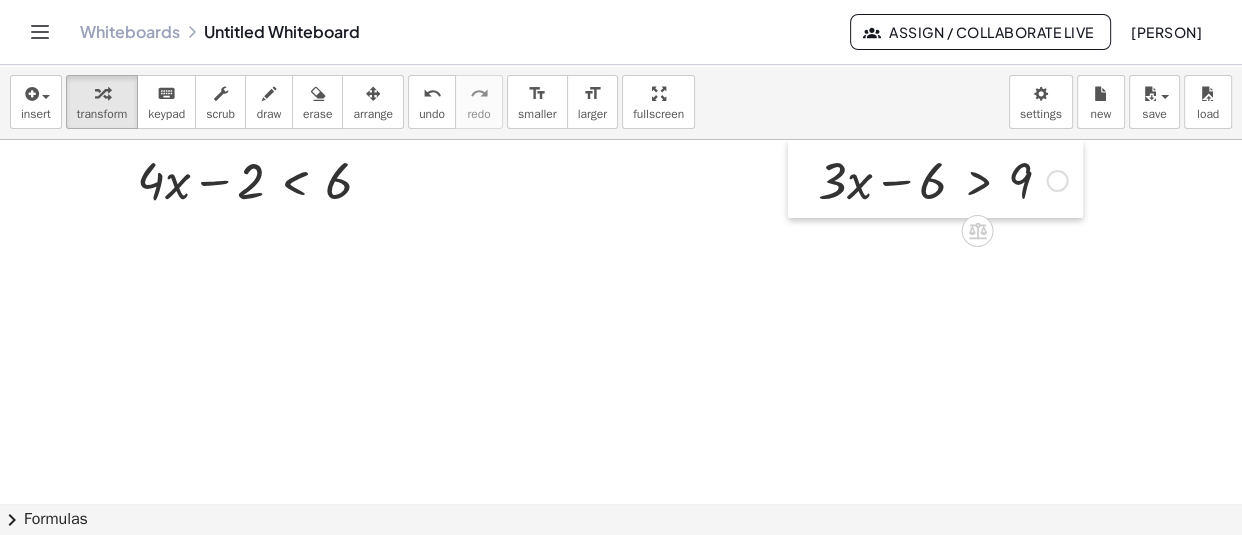 drag, startPoint x: 741, startPoint y: 439, endPoint x: 809, endPoint y: 116, distance: 330.0803 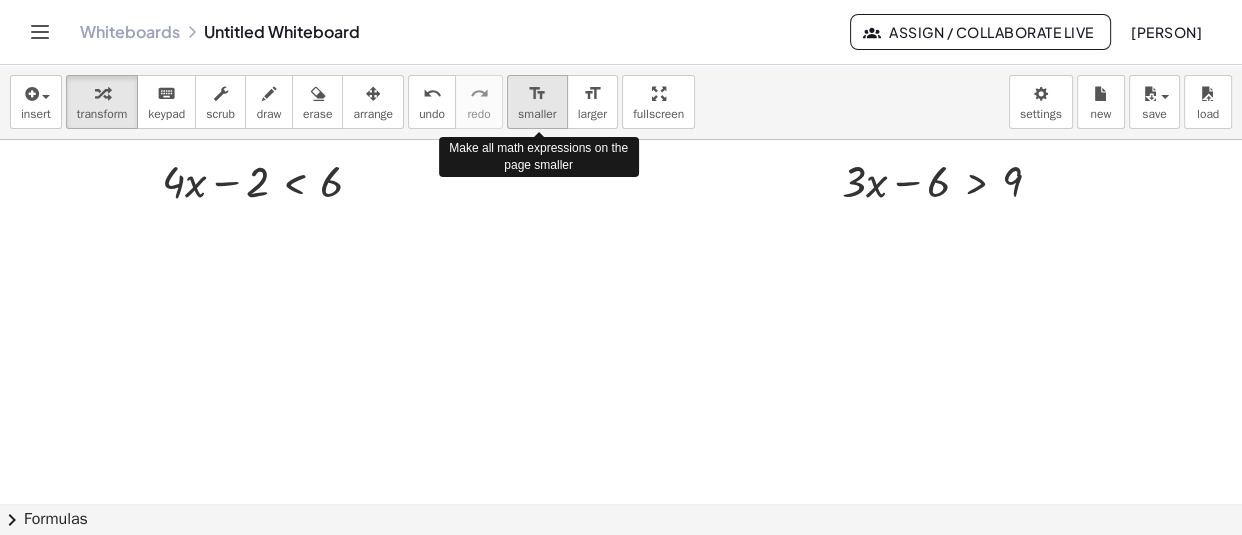 click on "smaller" at bounding box center (537, 114) 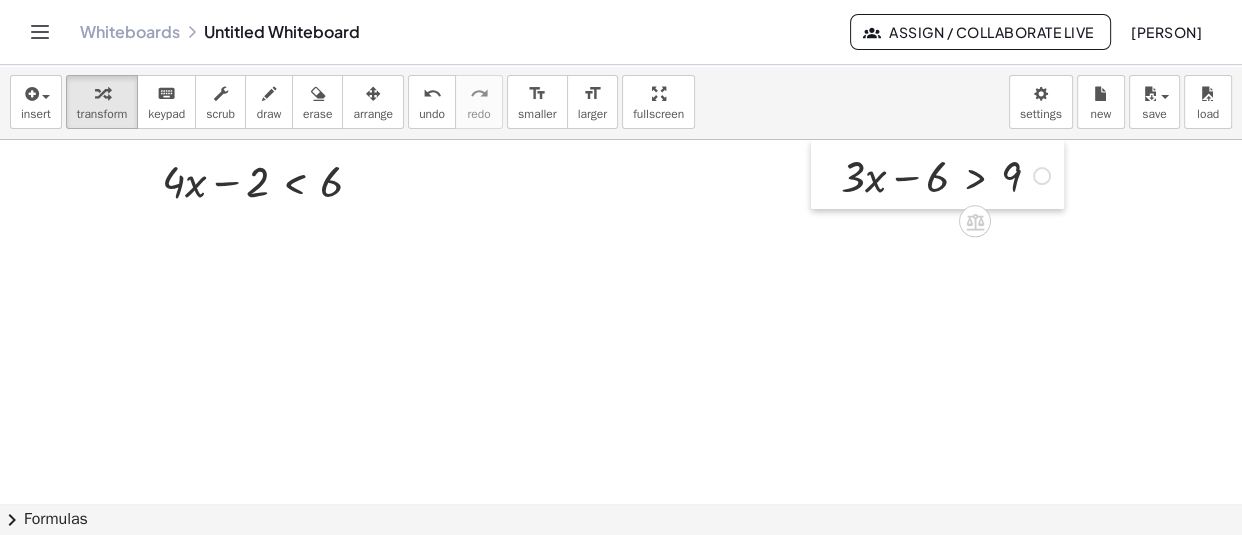 drag, startPoint x: 820, startPoint y: 203, endPoint x: 819, endPoint y: 190, distance: 13.038404 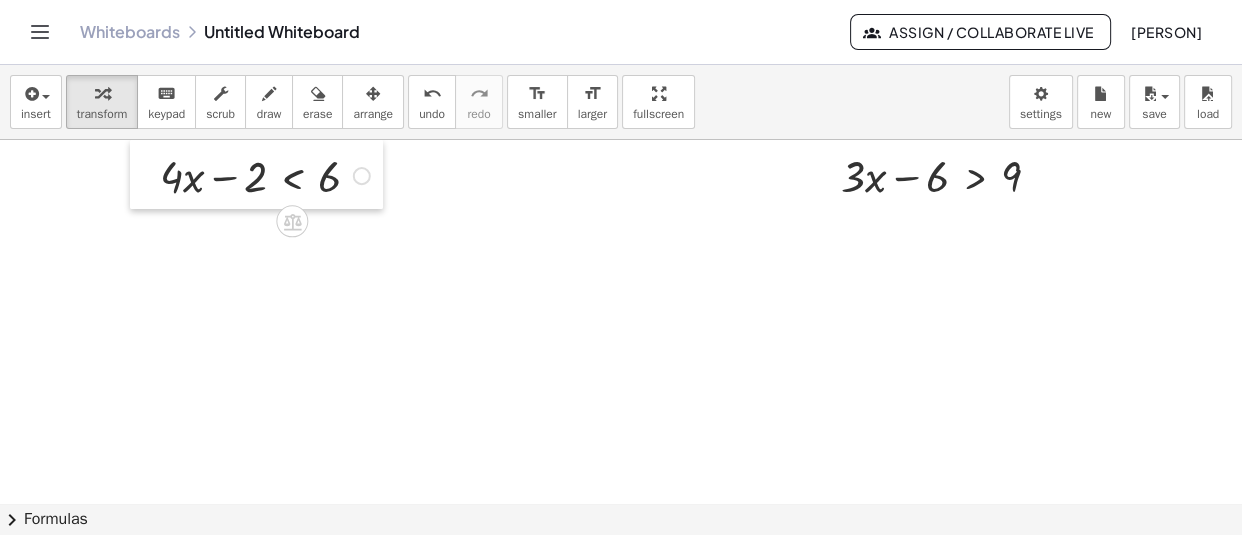 click at bounding box center (145, 174) 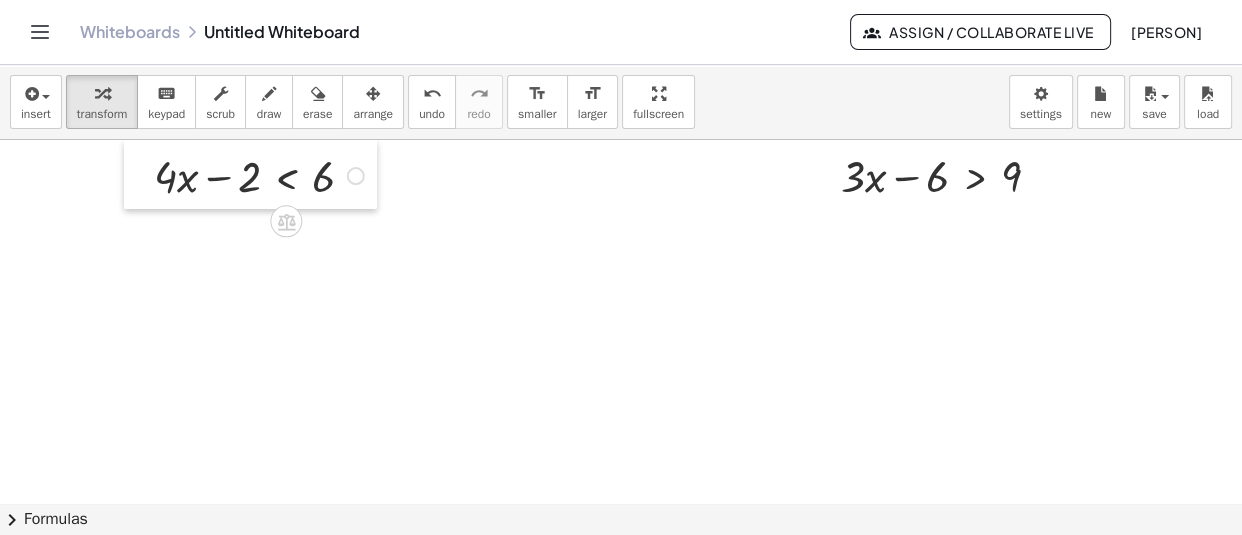 click at bounding box center [139, 174] 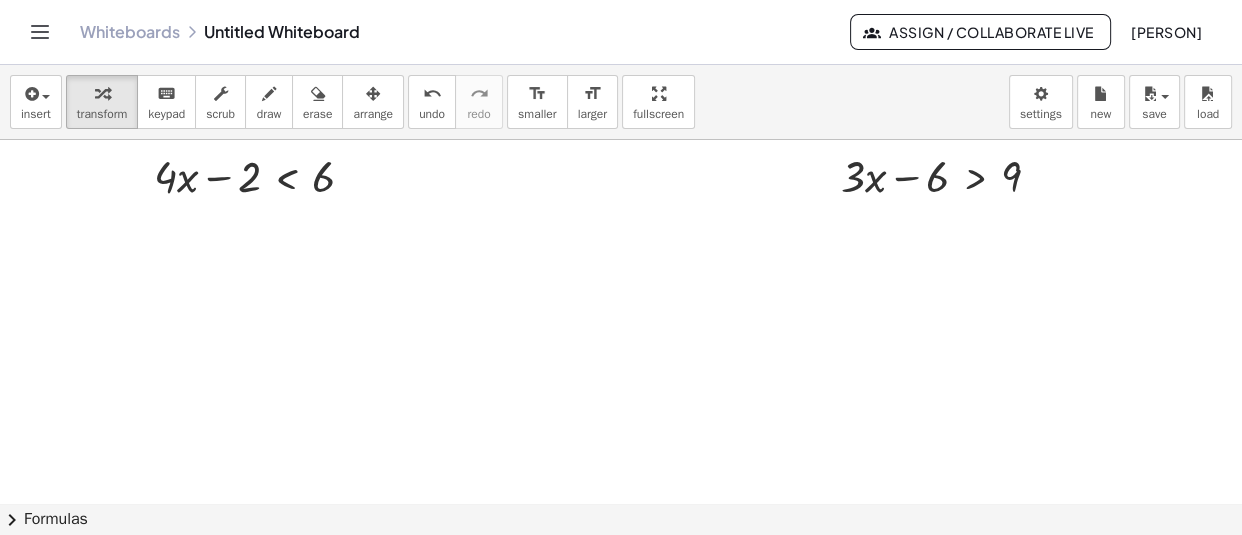 click at bounding box center [621, 551] 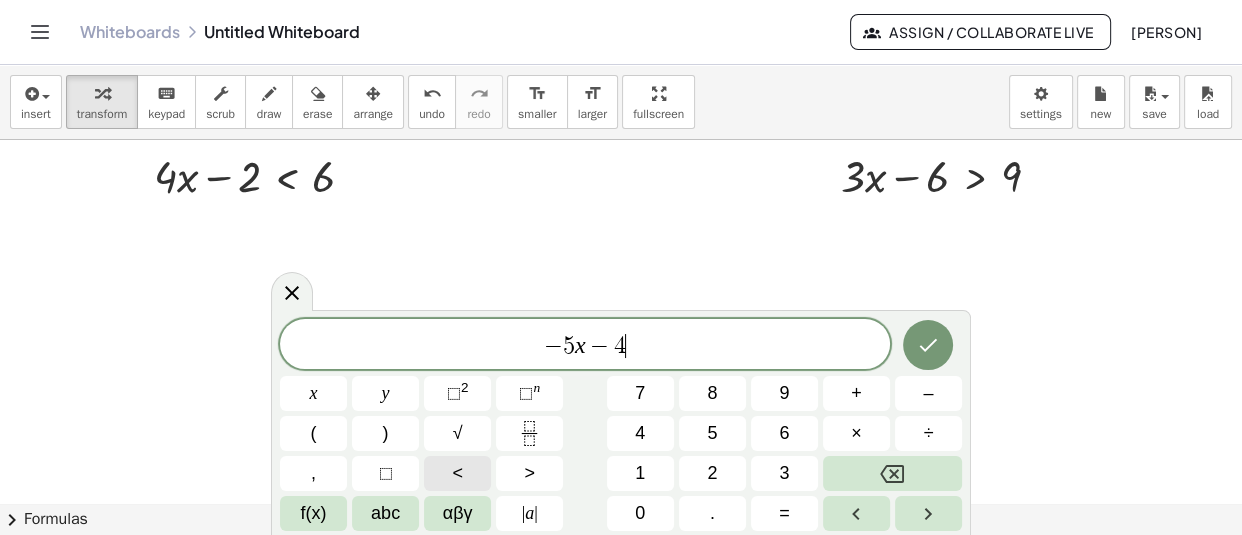 click on "<" at bounding box center (457, 473) 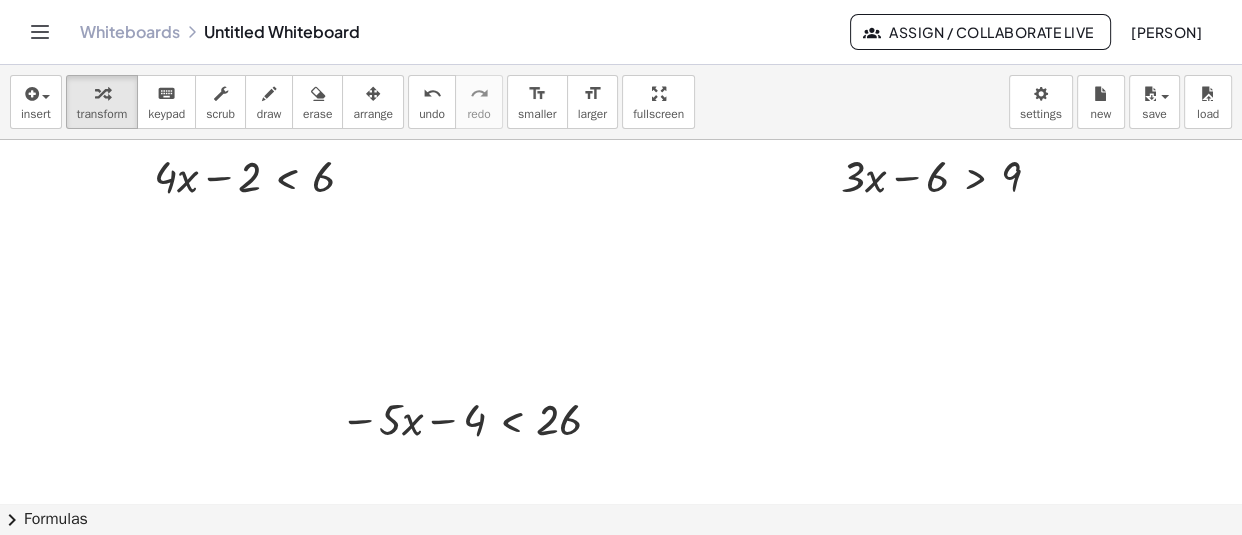 scroll, scrollTop: 67, scrollLeft: 0, axis: vertical 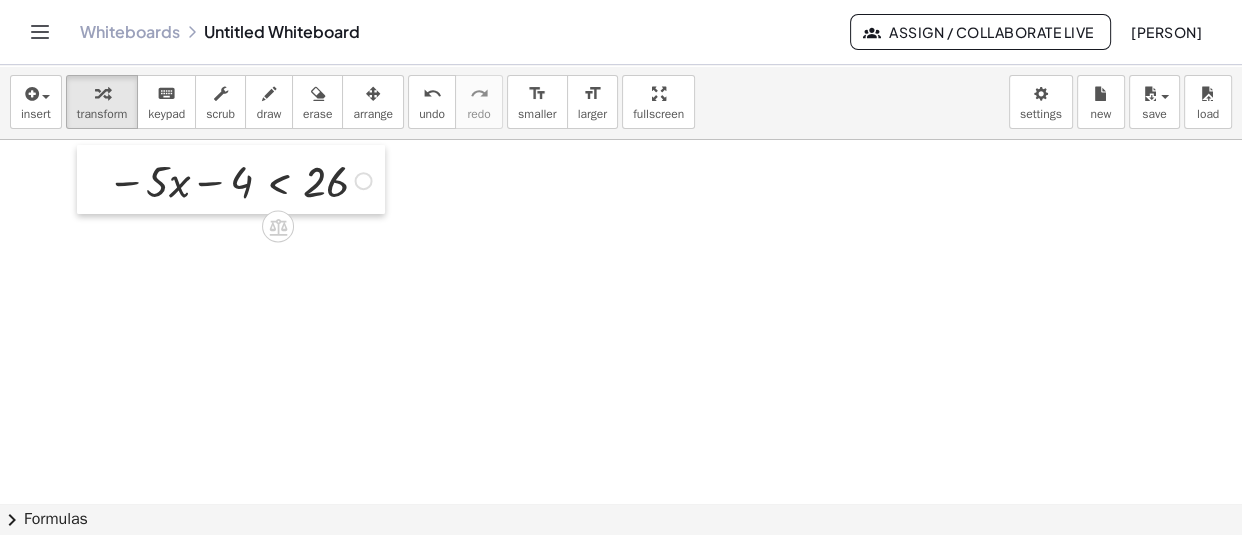 drag, startPoint x: 333, startPoint y: 367, endPoint x: 98, endPoint y: 193, distance: 292.40555 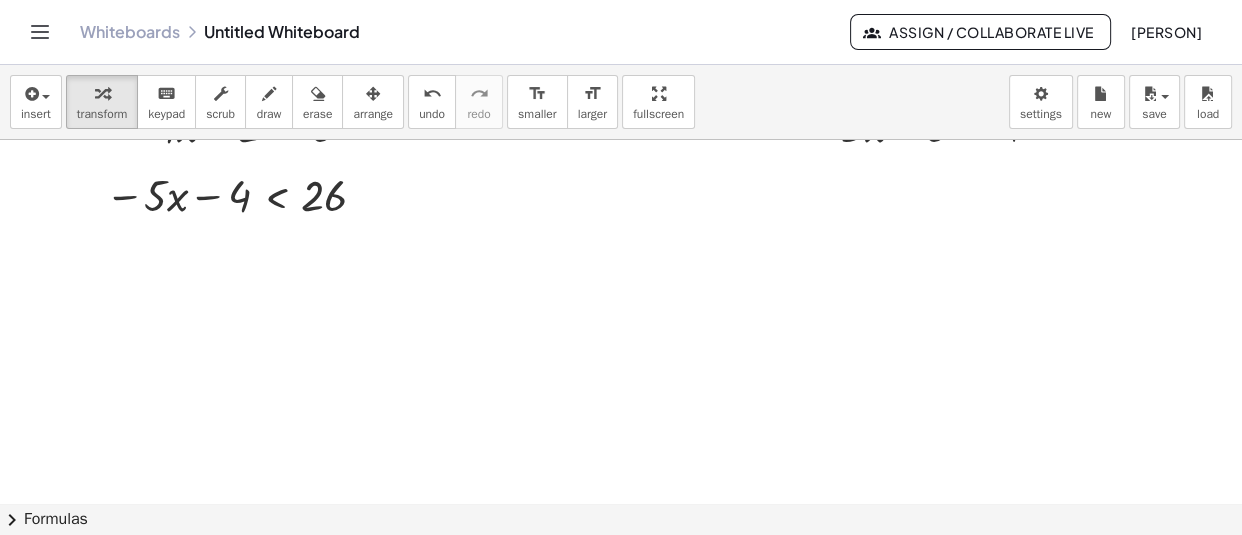 scroll, scrollTop: 54, scrollLeft: 0, axis: vertical 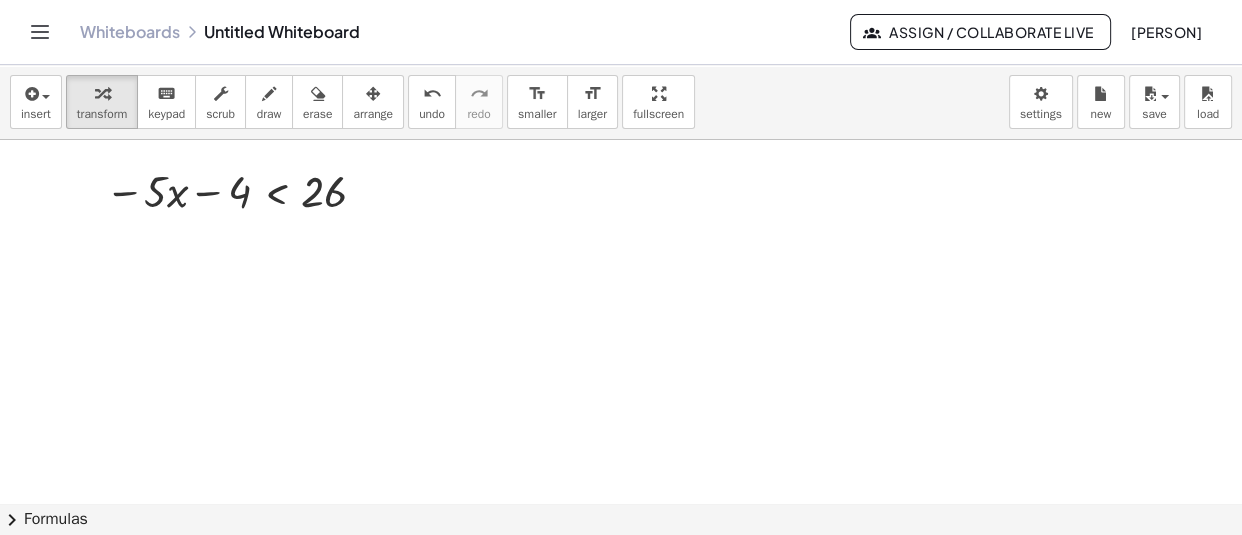 click at bounding box center [621, 497] 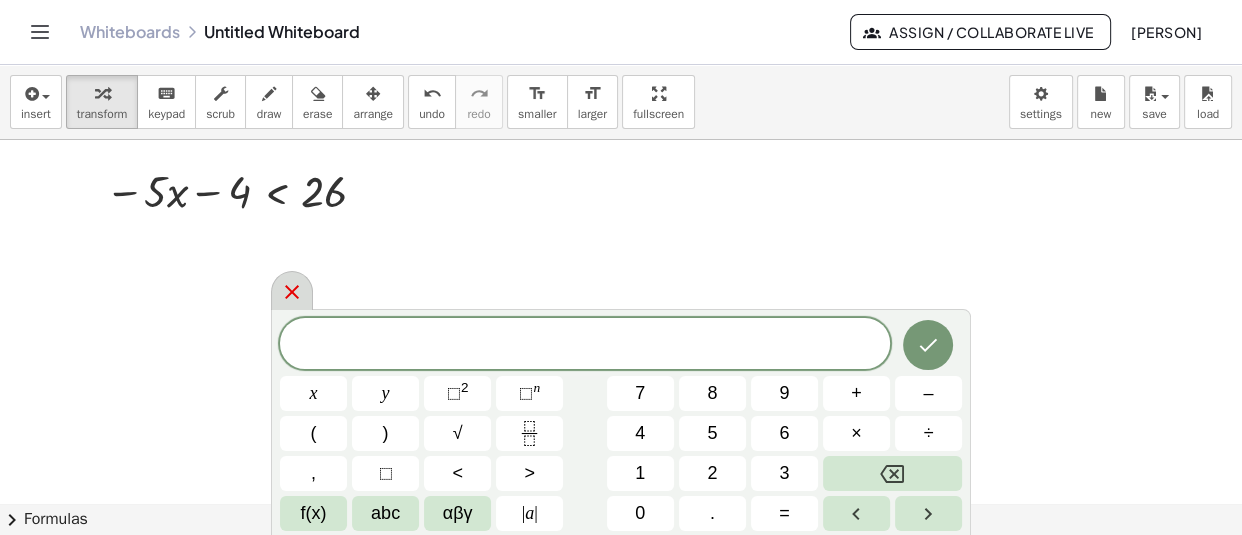 click 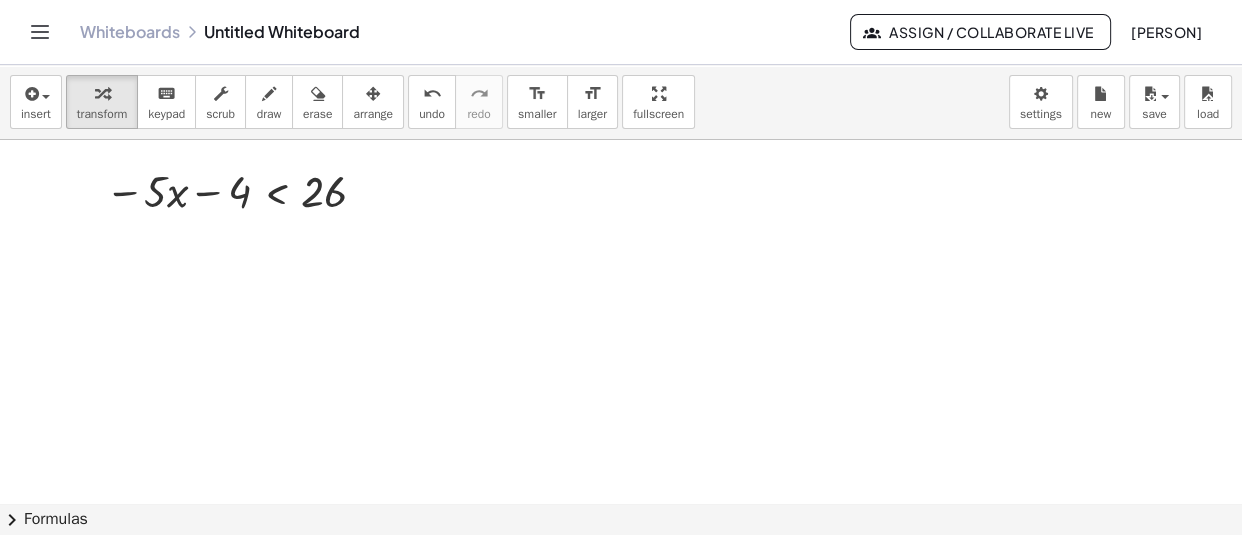 click at bounding box center [621, 497] 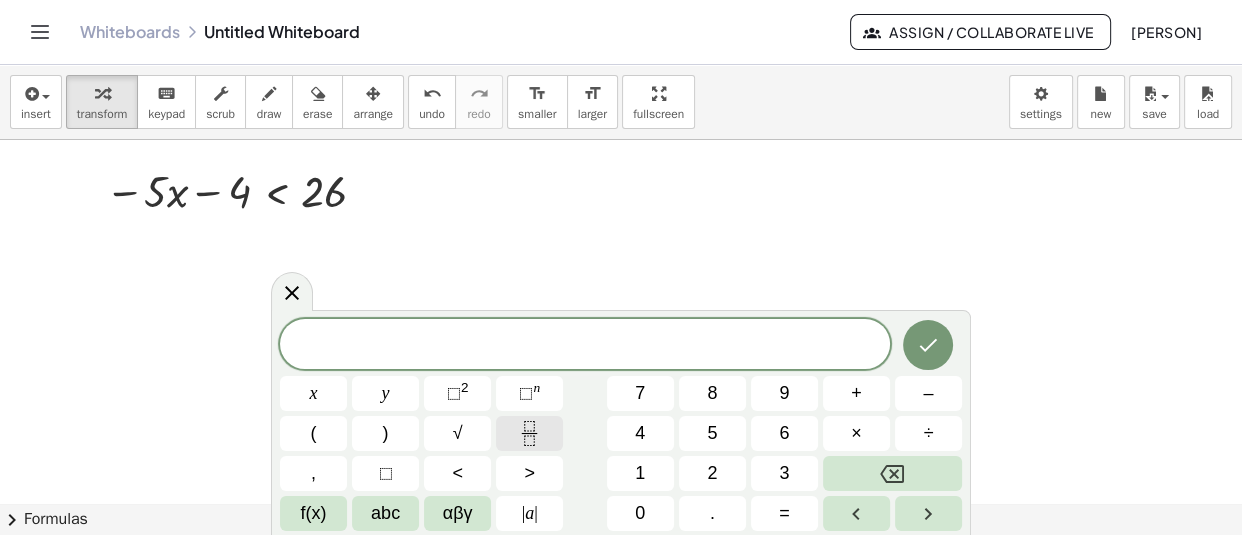 click at bounding box center (529, 433) 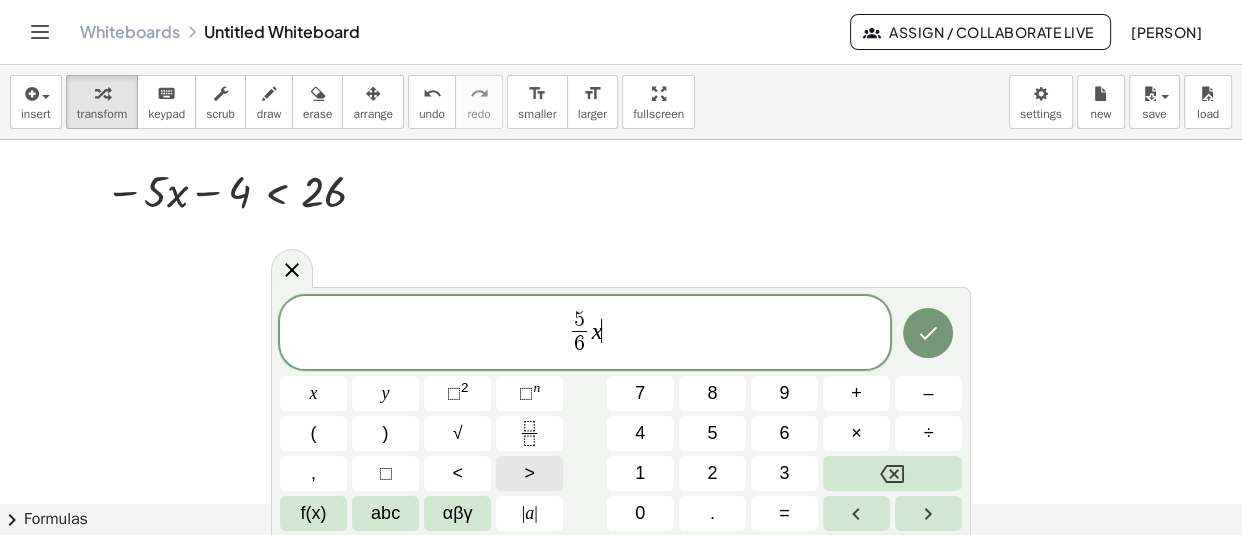 click on ">" at bounding box center [529, 473] 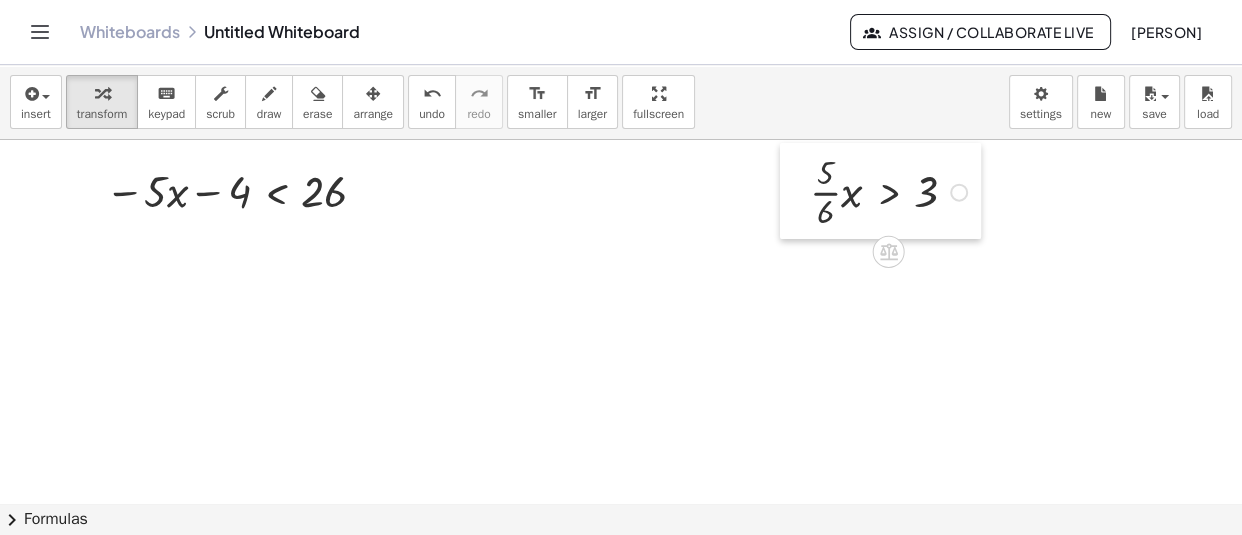 drag, startPoint x: 640, startPoint y: 382, endPoint x: 800, endPoint y: 212, distance: 233.45235 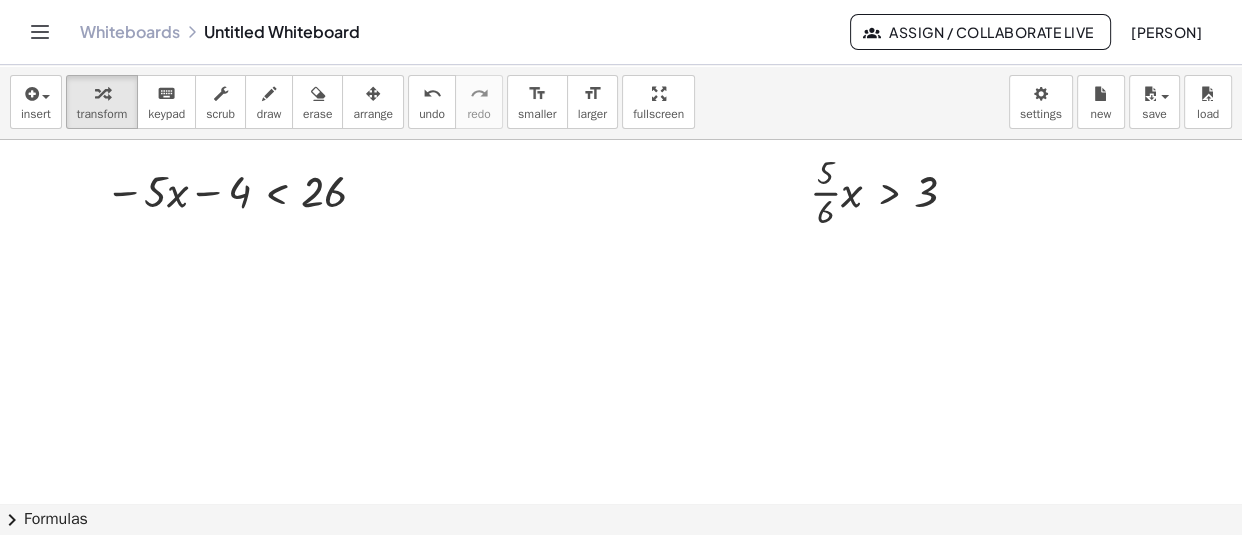click at bounding box center (621, 497) 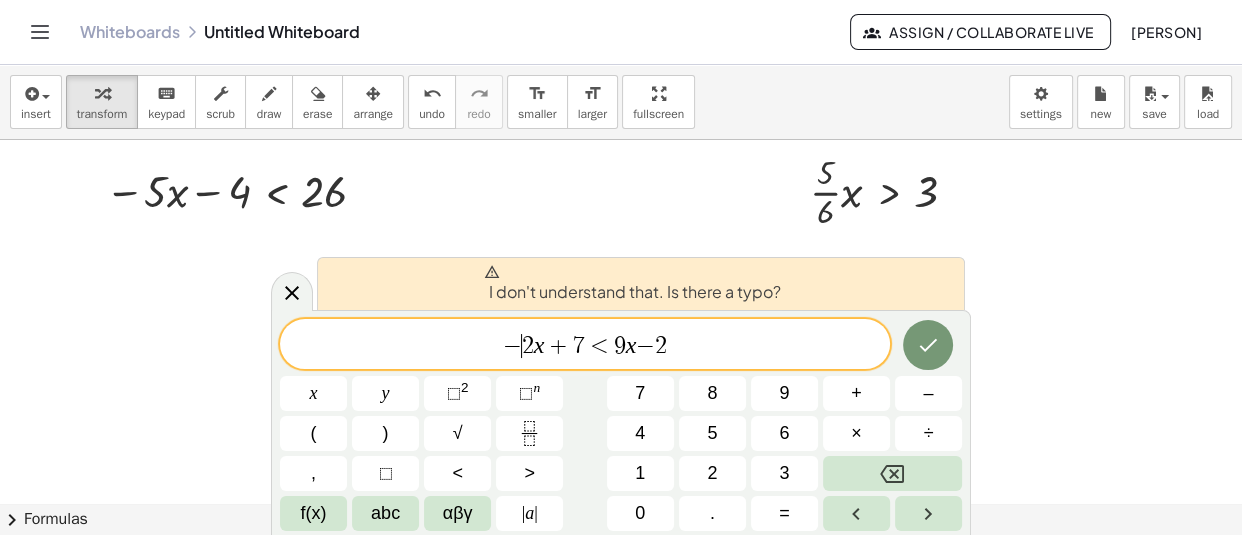 click on "−" at bounding box center (512, 346) 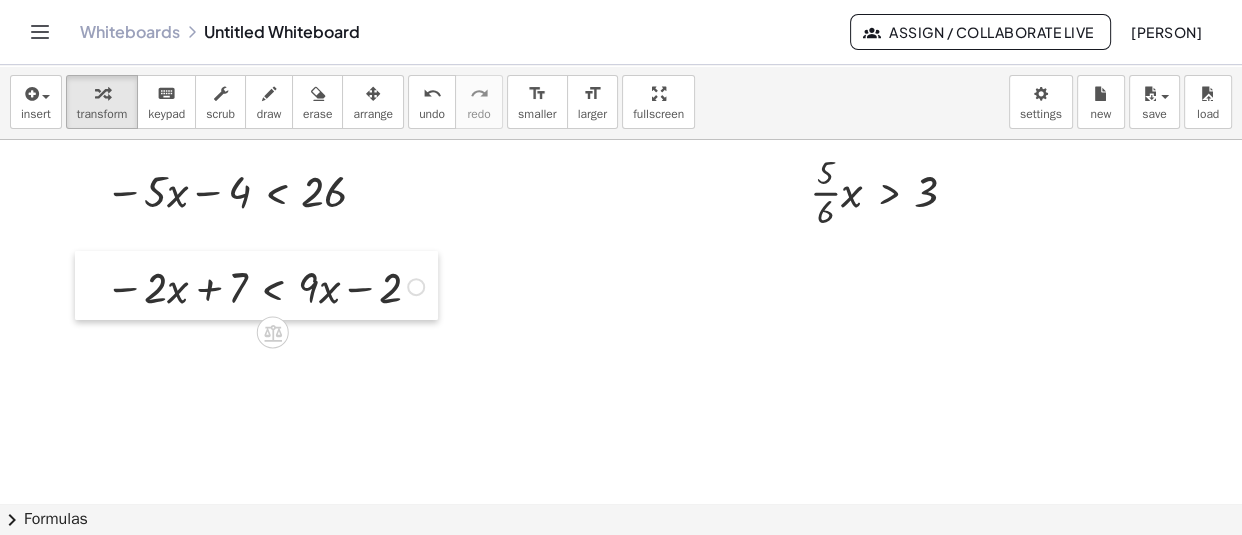 drag, startPoint x: 556, startPoint y: 460, endPoint x: 100, endPoint y: 299, distance: 483.58765 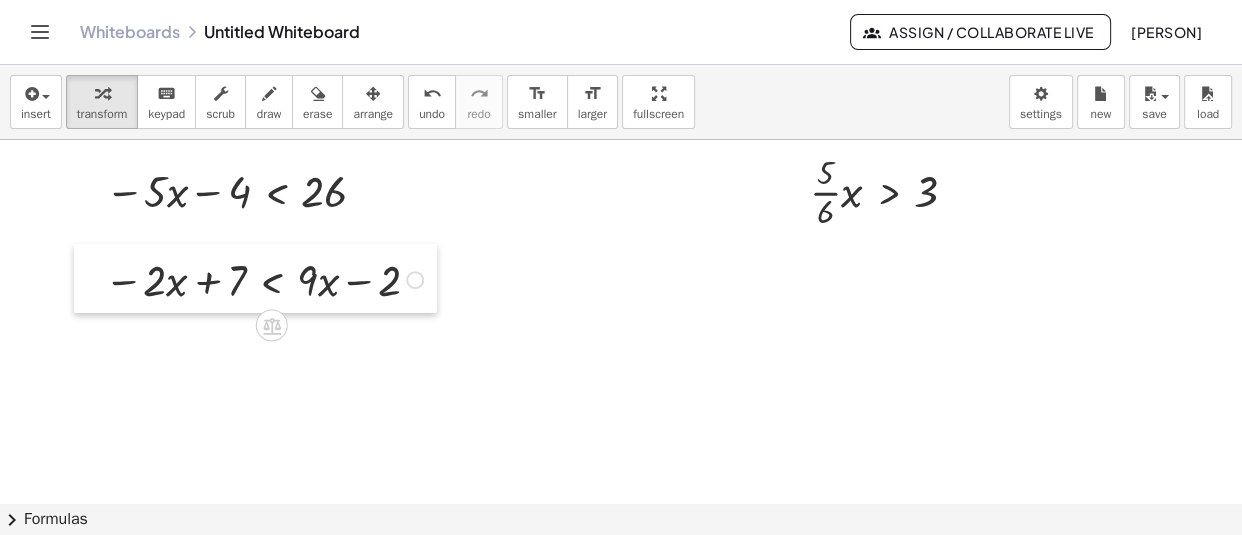 drag, startPoint x: 100, startPoint y: 299, endPoint x: 96, endPoint y: 288, distance: 11.7046995 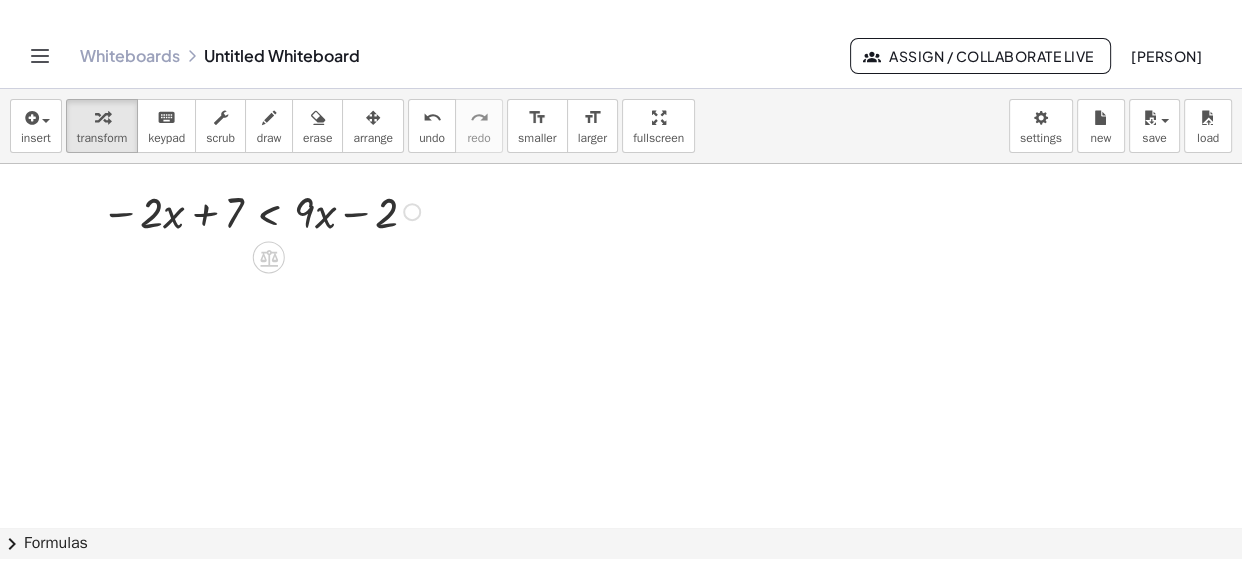 scroll, scrollTop: 146, scrollLeft: 0, axis: vertical 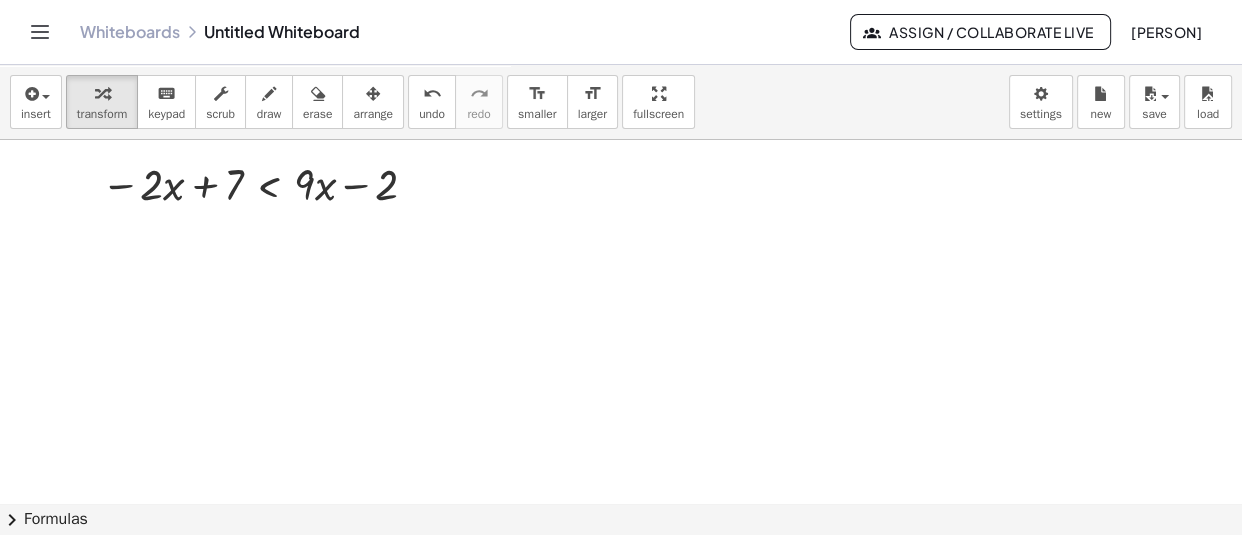 click at bounding box center [621, 405] 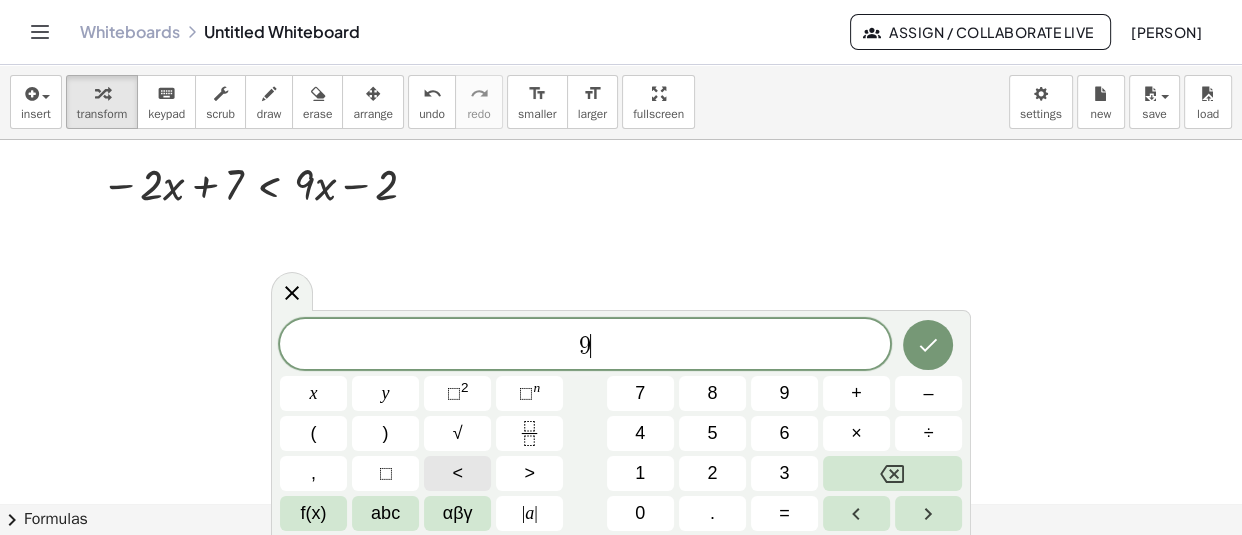 click on "<" at bounding box center (457, 473) 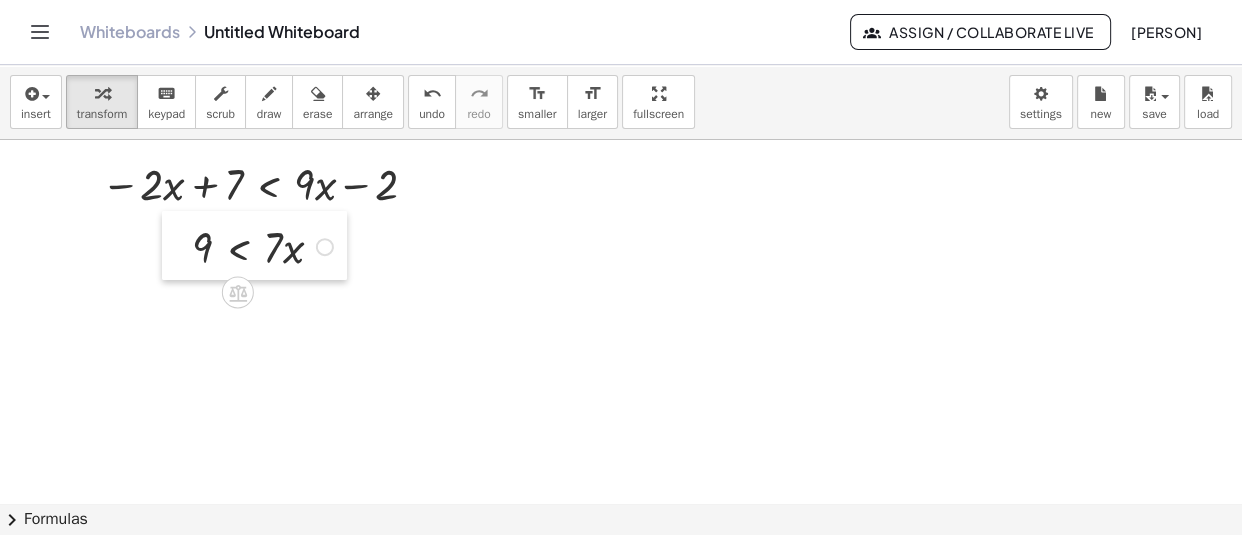 drag, startPoint x: 322, startPoint y: 322, endPoint x: 190, endPoint y: 250, distance: 150.35957 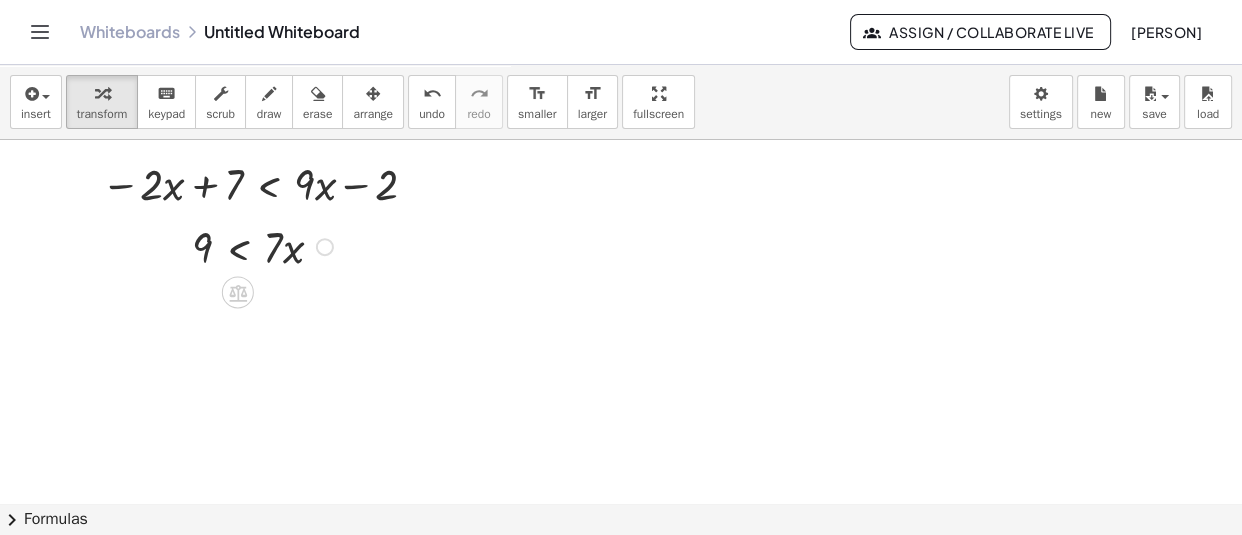 click at bounding box center (325, 247) 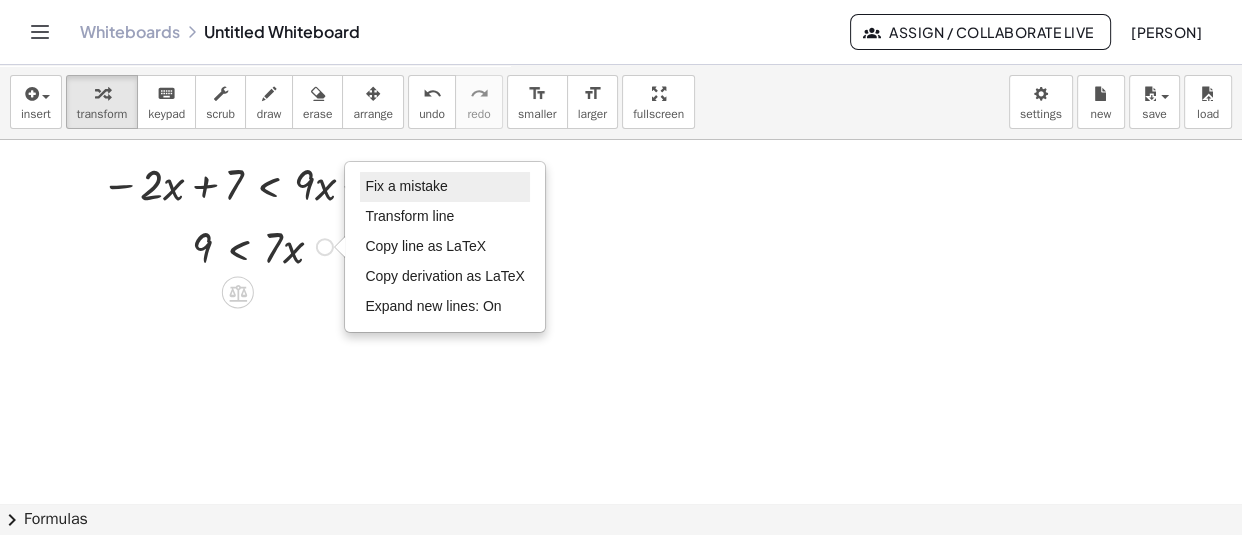 click on "Fix a mistake" at bounding box center (445, 187) 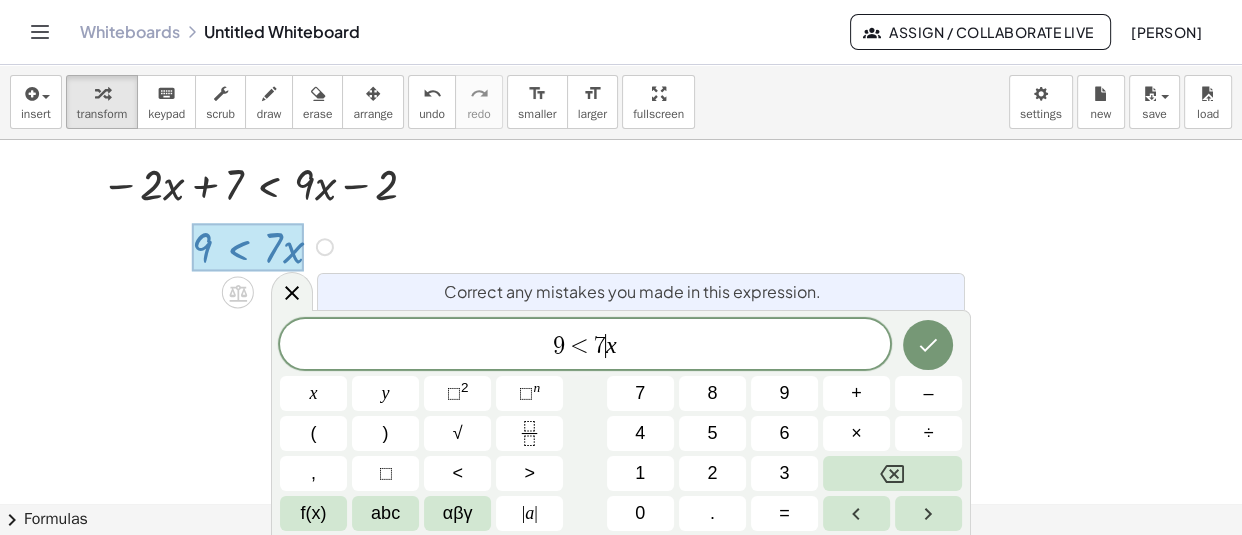 click on "x" at bounding box center [611, 345] 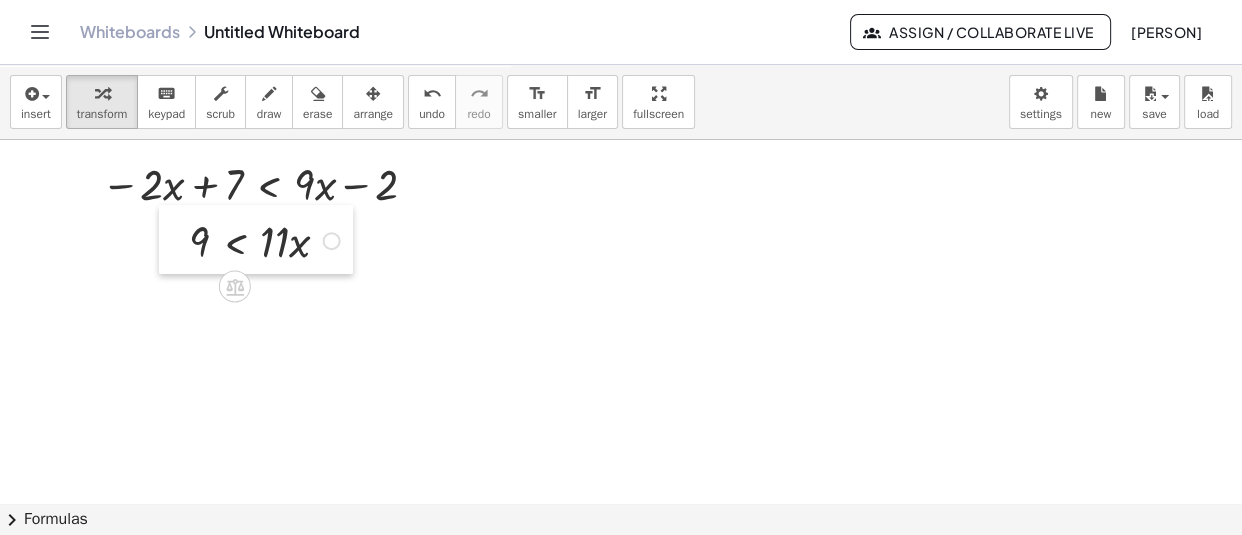 click at bounding box center [174, 239] 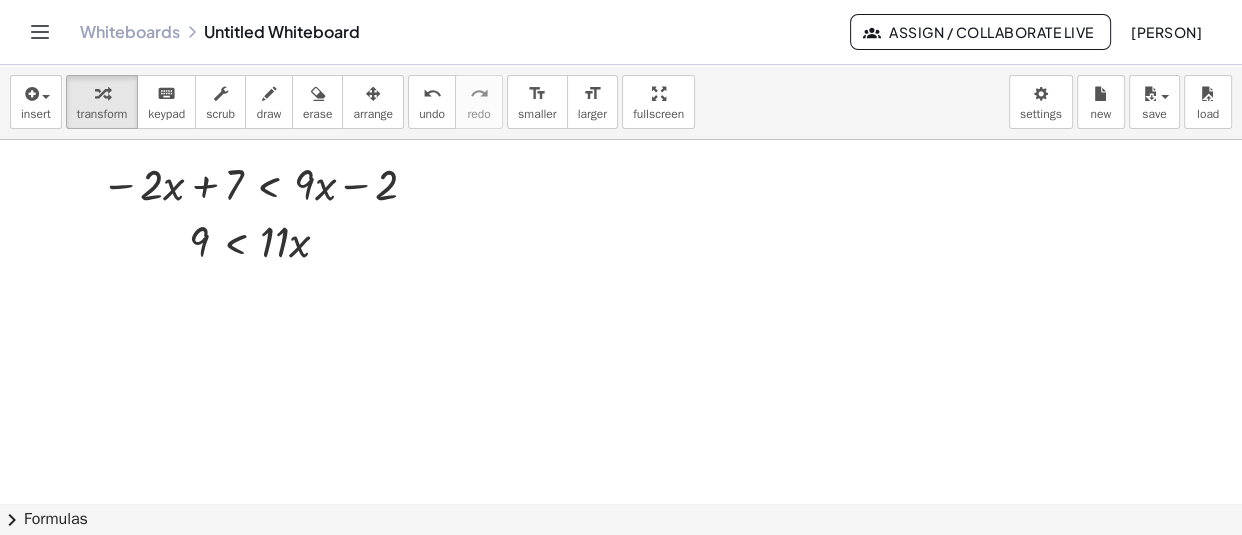 click at bounding box center (621, 405) 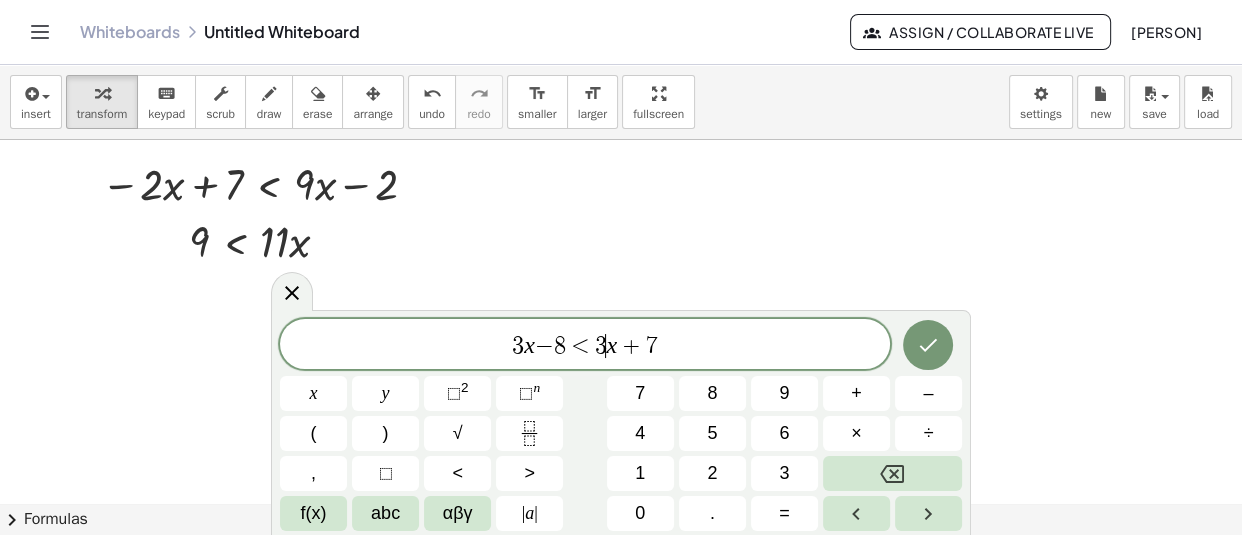 click on "3" at bounding box center [600, 346] 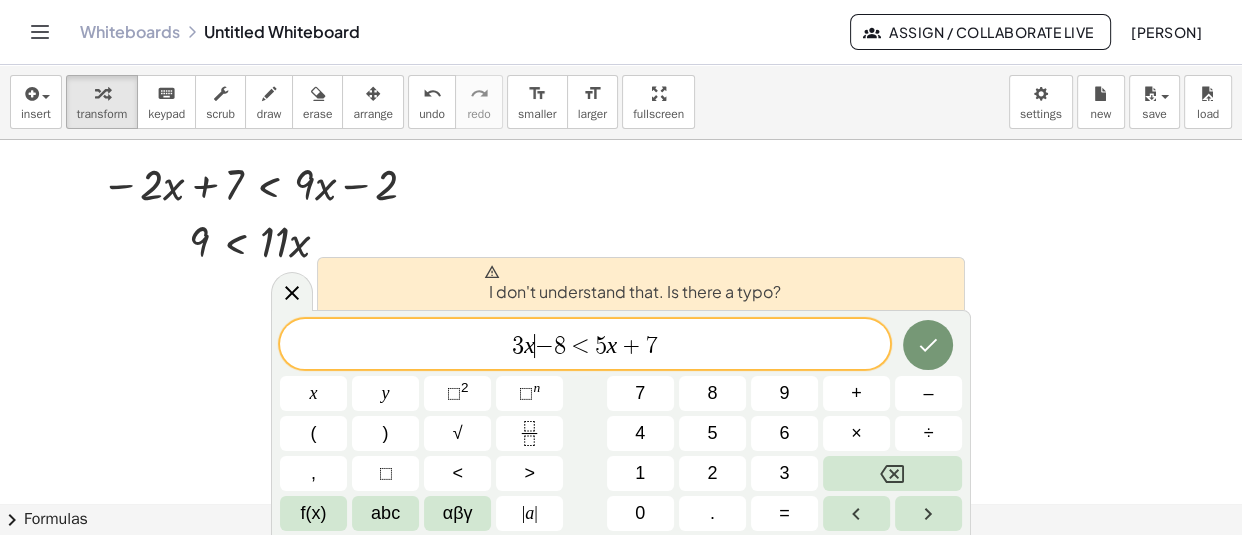 click on "−" at bounding box center (544, 346) 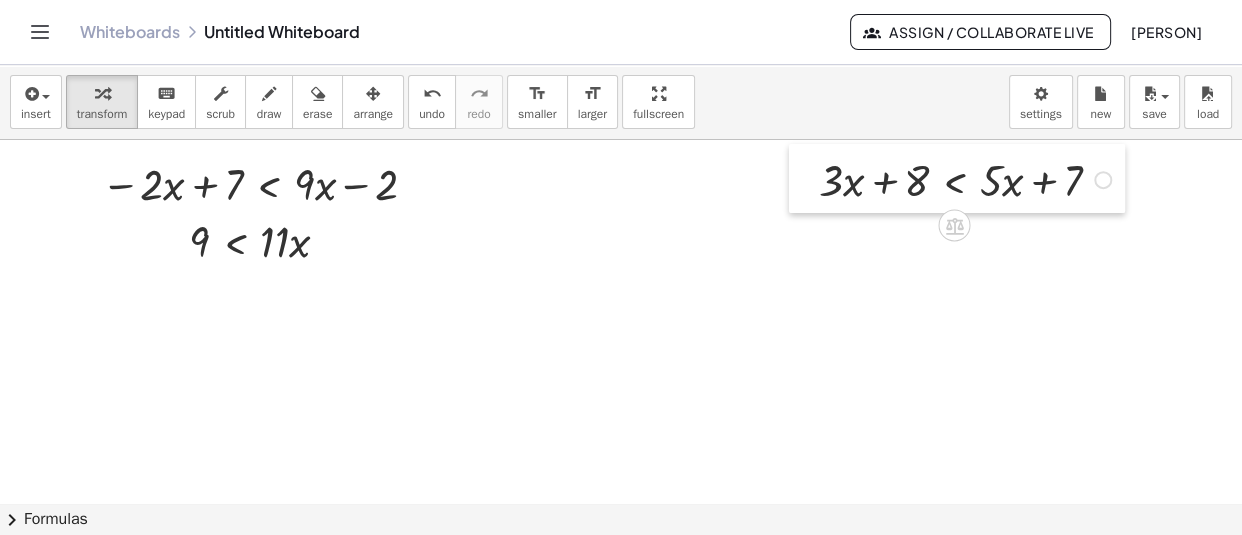 drag, startPoint x: 855, startPoint y: 336, endPoint x: 815, endPoint y: 190, distance: 151.38031 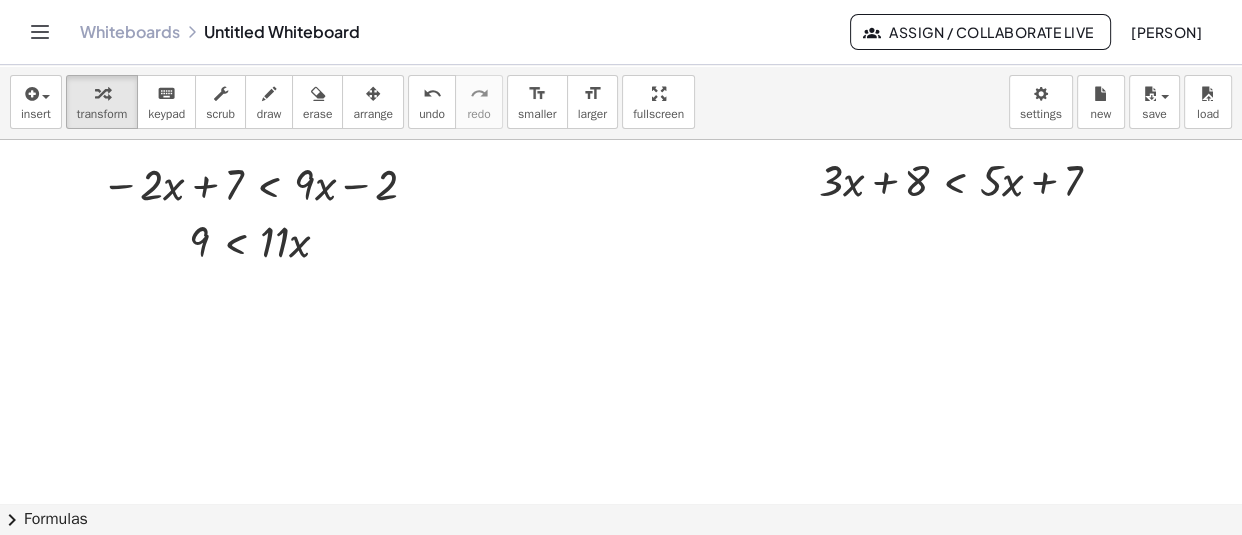 click at bounding box center [621, 405] 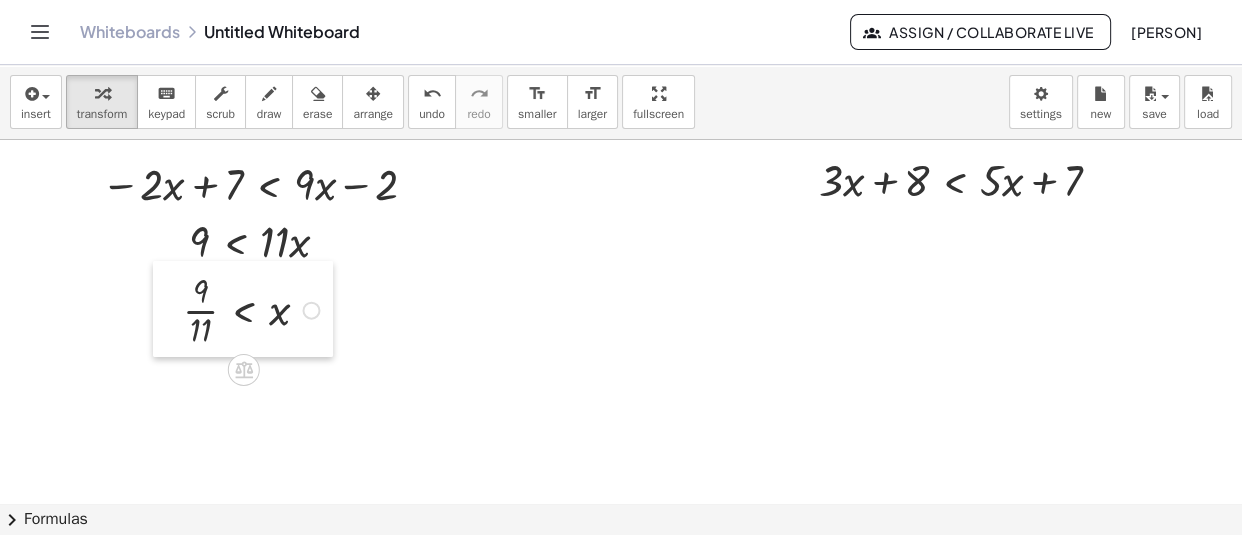 drag, startPoint x: 288, startPoint y: 414, endPoint x: 195, endPoint y: 327, distance: 127.349915 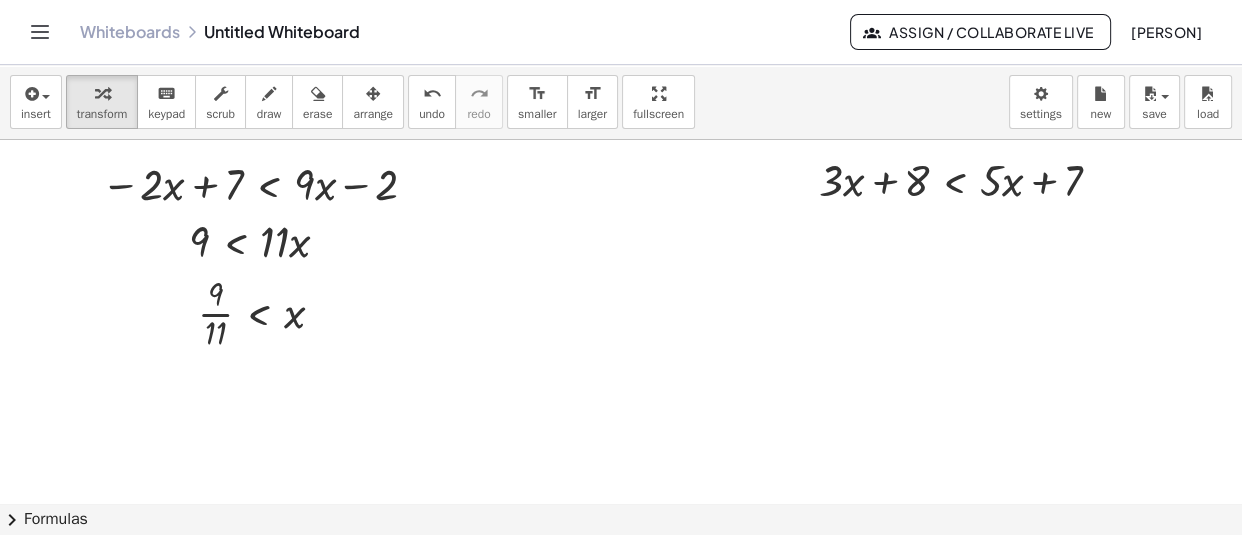 click at bounding box center [621, 405] 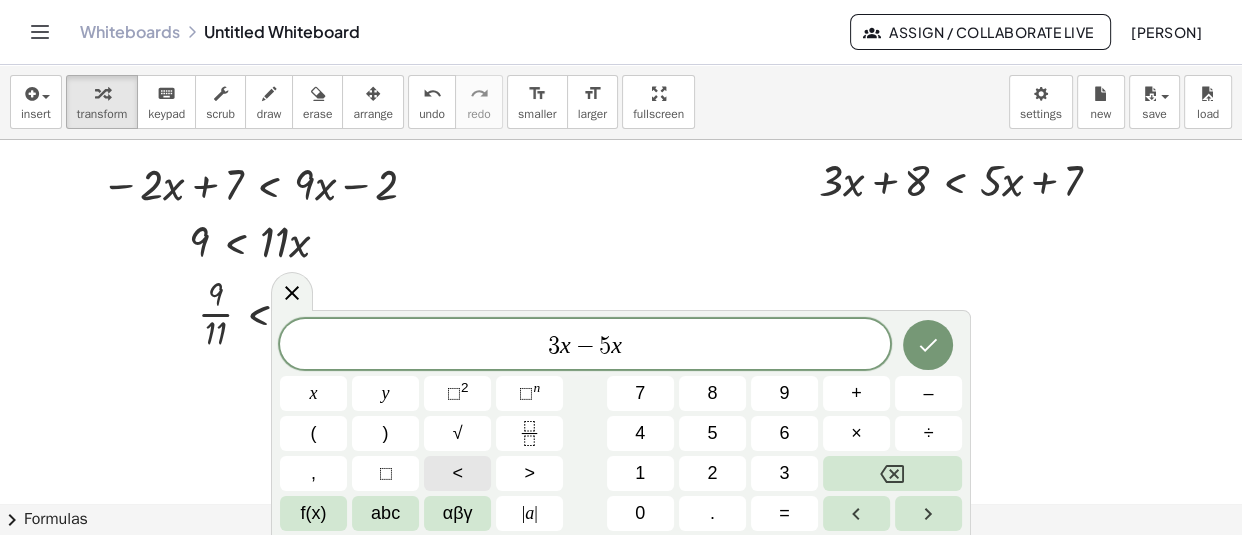 click on "<" at bounding box center (457, 473) 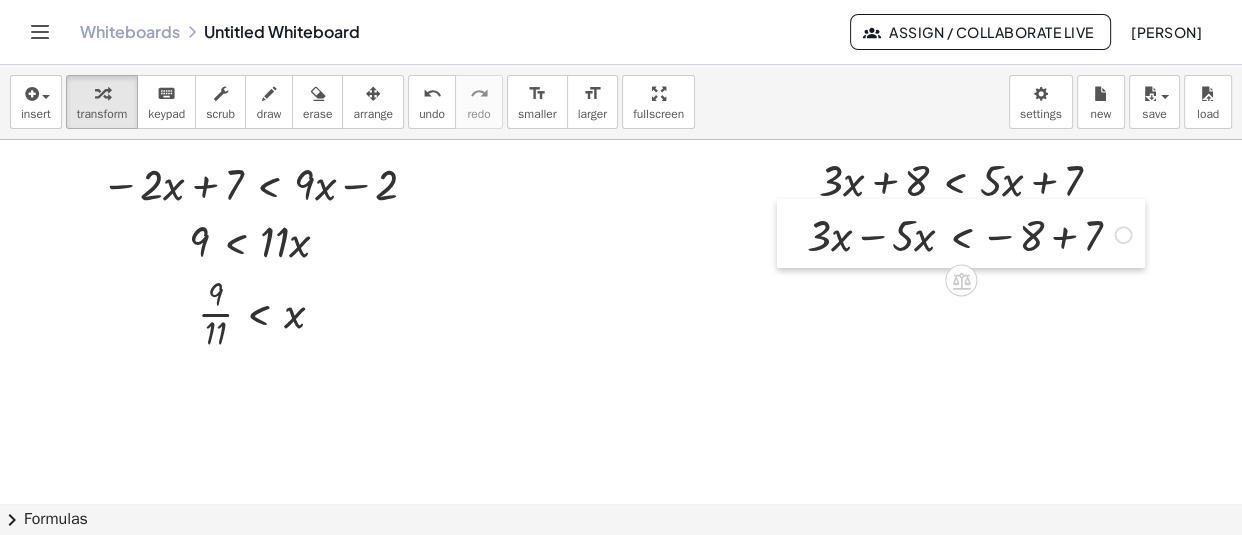 drag, startPoint x: 988, startPoint y: 292, endPoint x: 796, endPoint y: 224, distance: 203.68604 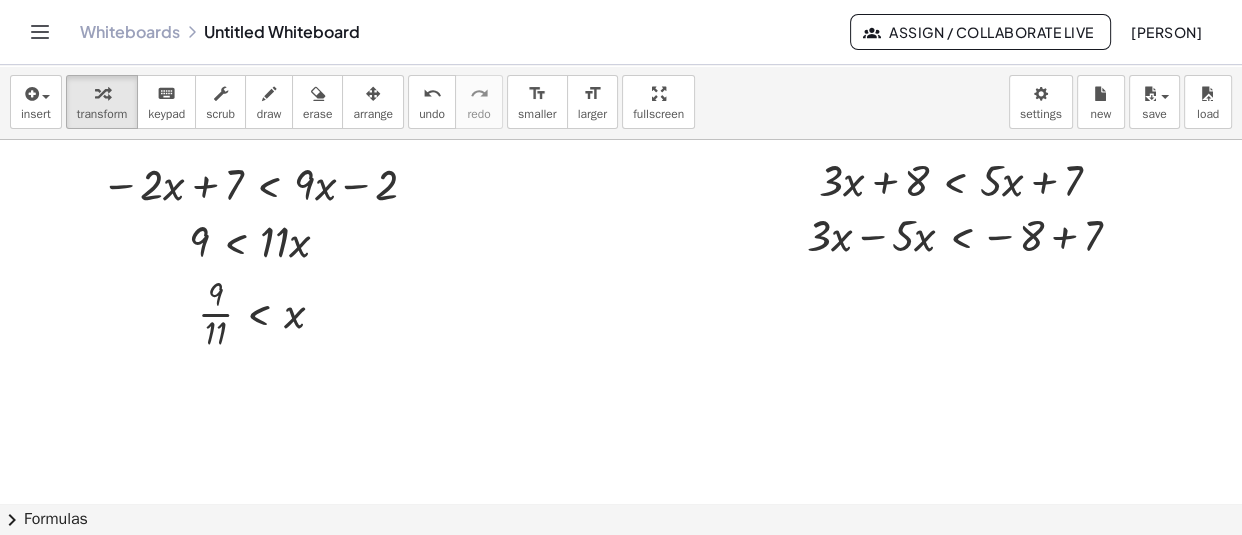 click at bounding box center (671, 405) 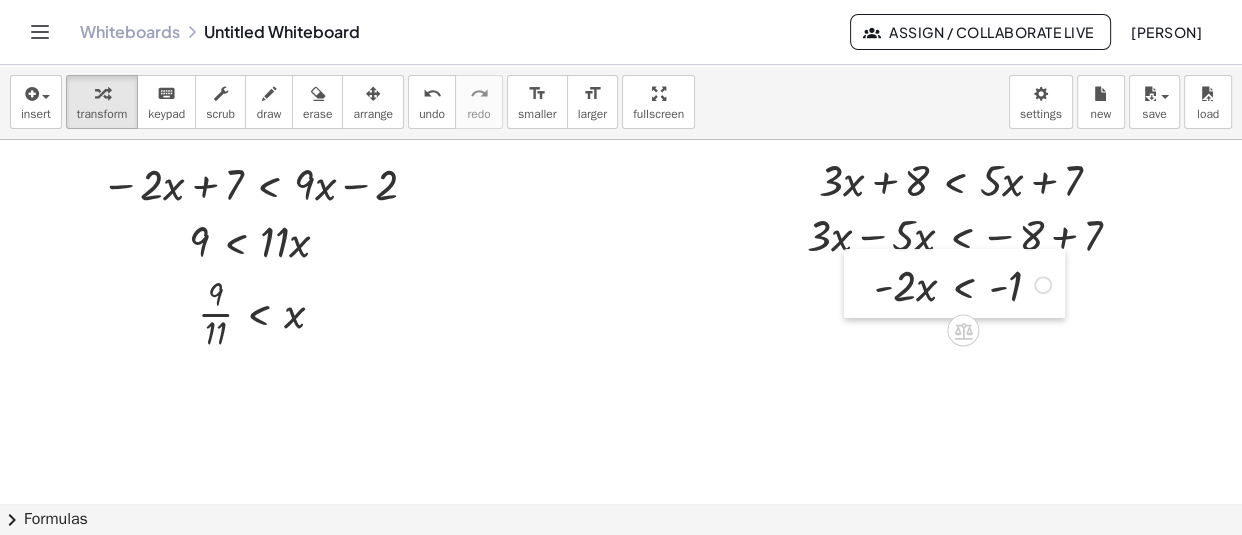 drag, startPoint x: 976, startPoint y: 405, endPoint x: 865, endPoint y: 300, distance: 152.79398 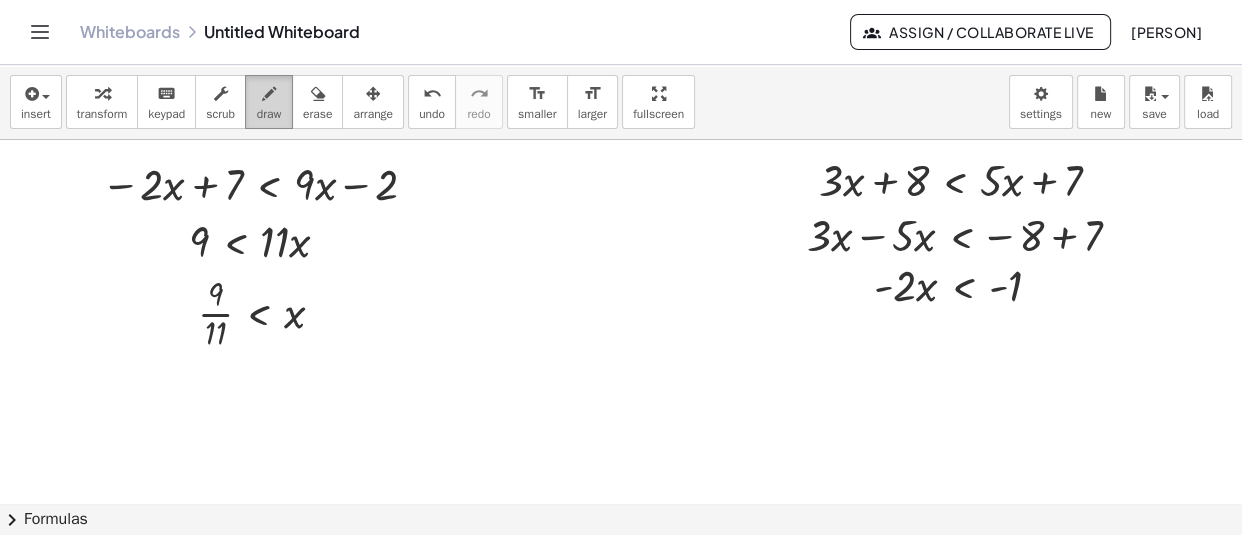 click at bounding box center [269, 93] 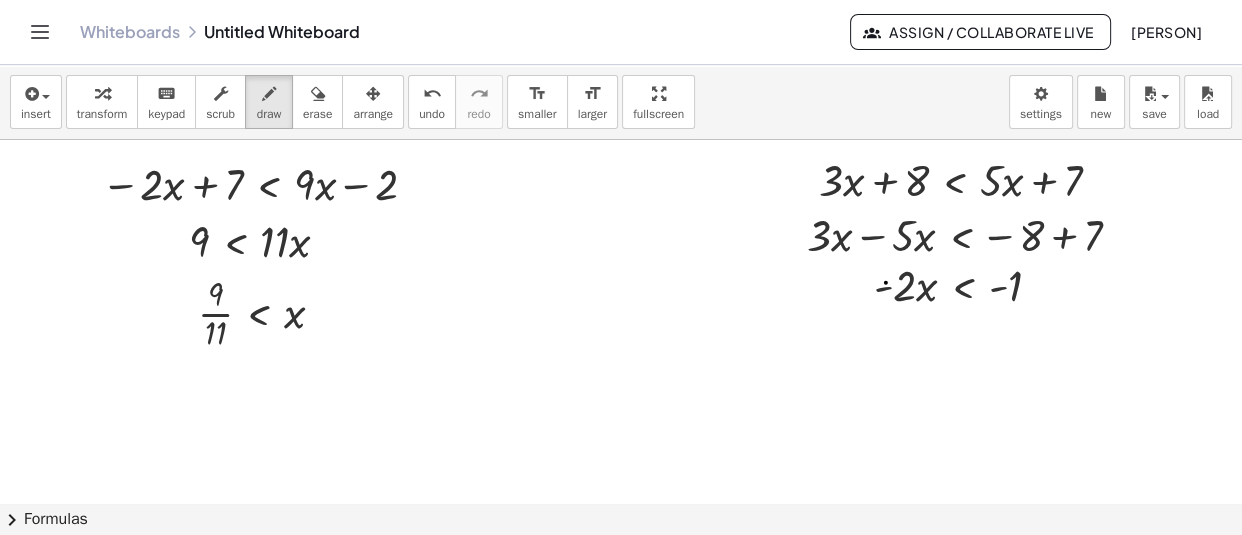 drag, startPoint x: 886, startPoint y: 282, endPoint x: 884, endPoint y: 300, distance: 18.110771 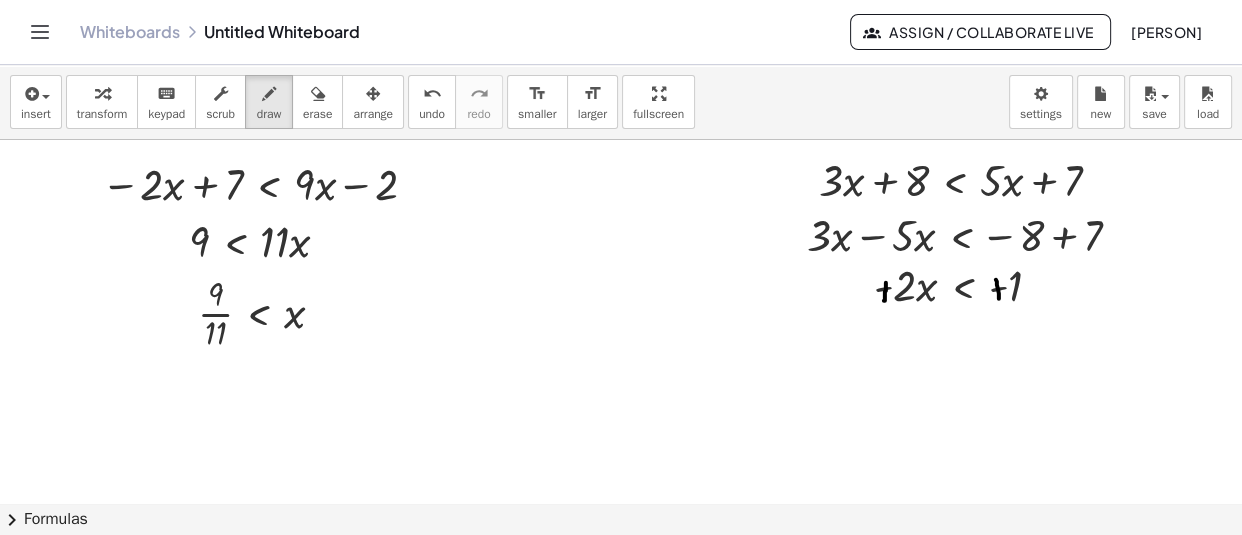 drag, startPoint x: 996, startPoint y: 279, endPoint x: 999, endPoint y: 298, distance: 19.235384 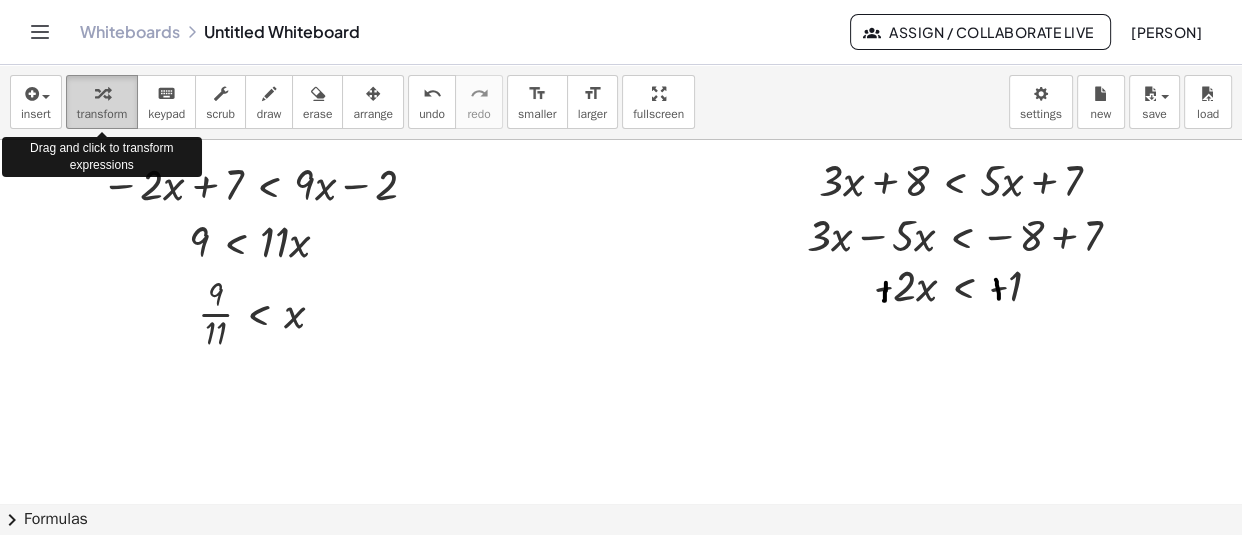 click at bounding box center (102, 93) 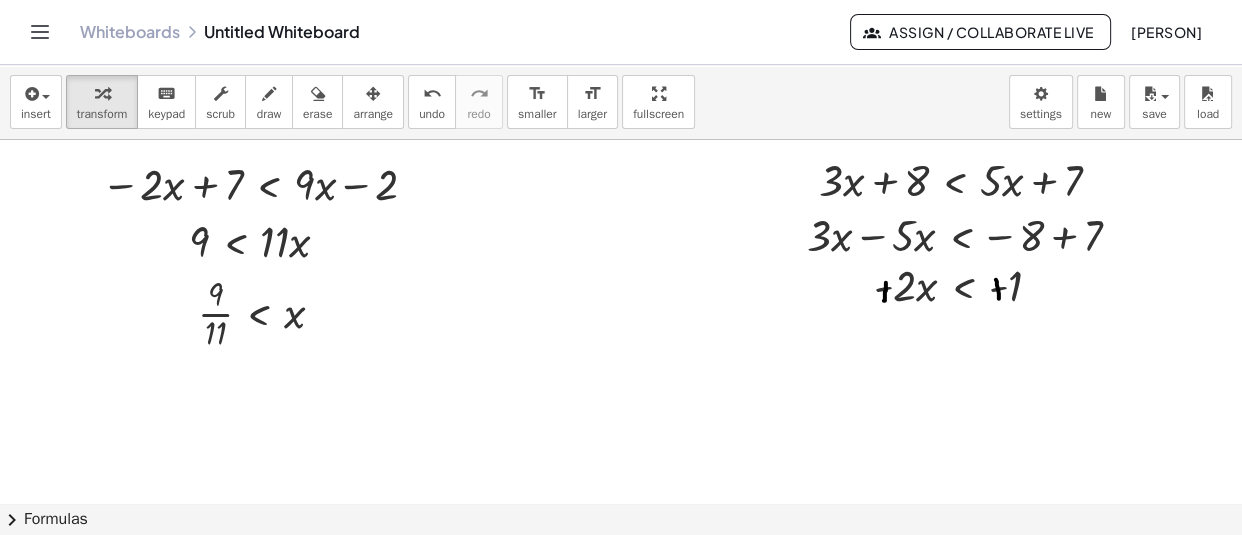 click at bounding box center (671, 405) 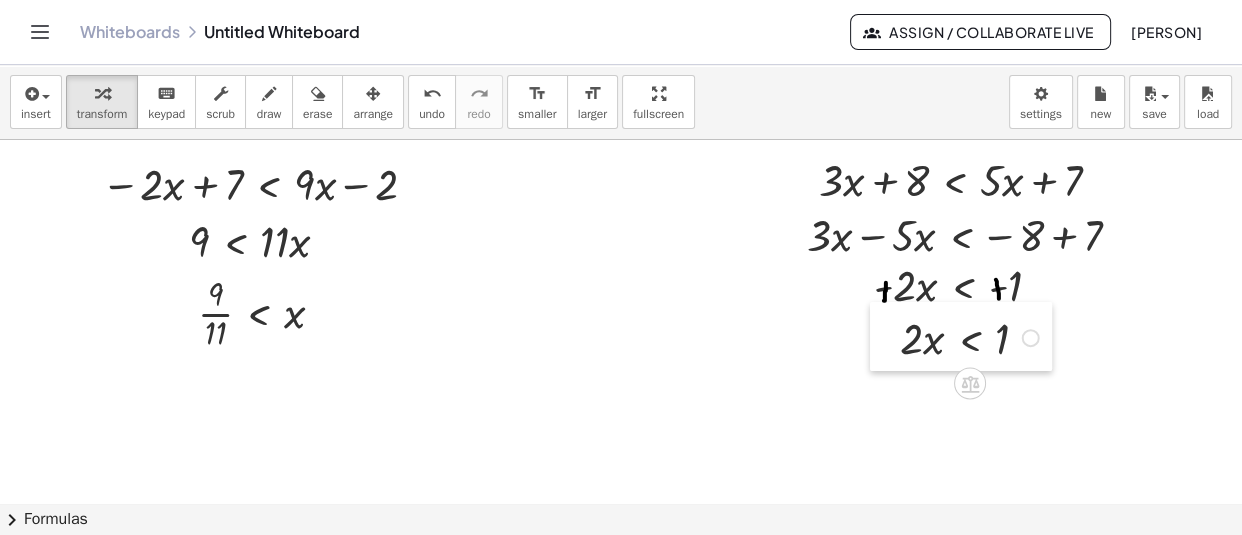 drag, startPoint x: 922, startPoint y: 397, endPoint x: 899, endPoint y: 334, distance: 67.06713 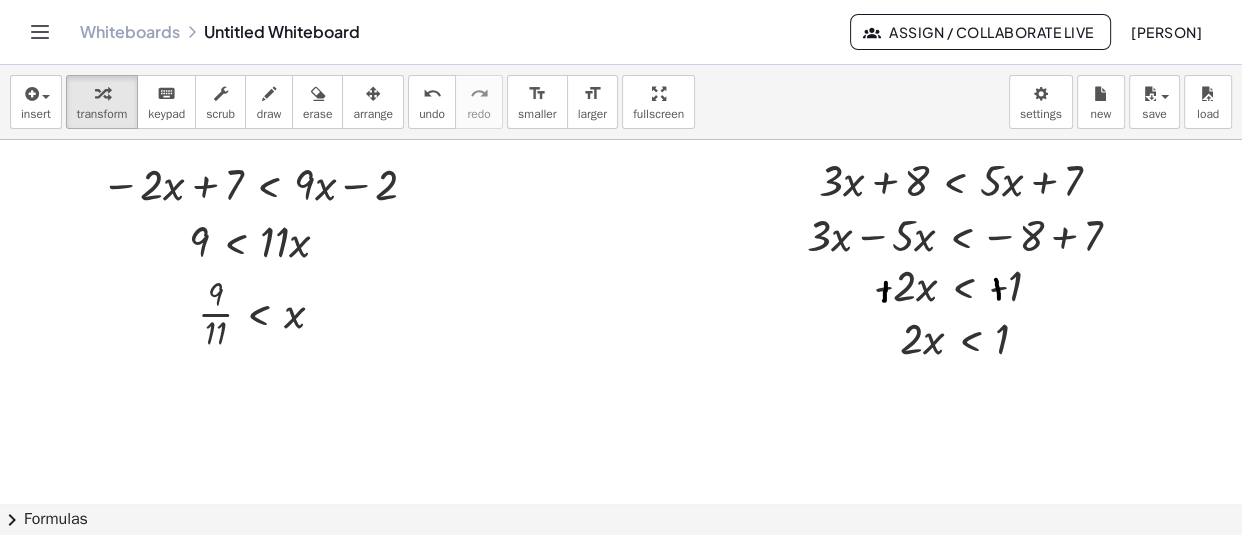 click at bounding box center (671, 405) 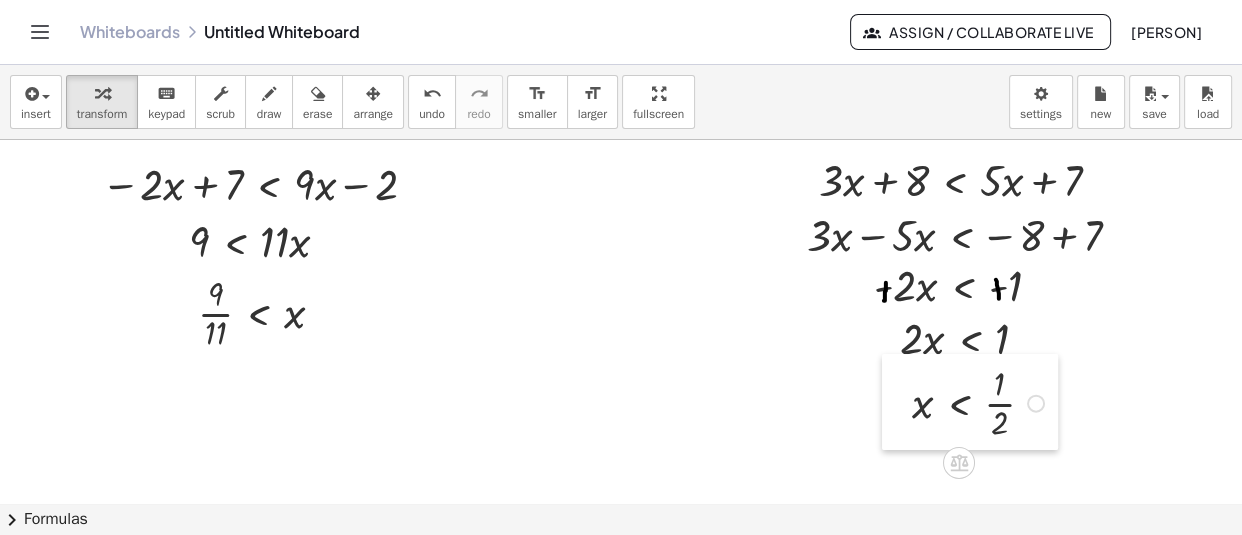 drag, startPoint x: 707, startPoint y: 479, endPoint x: 889, endPoint y: 410, distance: 194.6407 